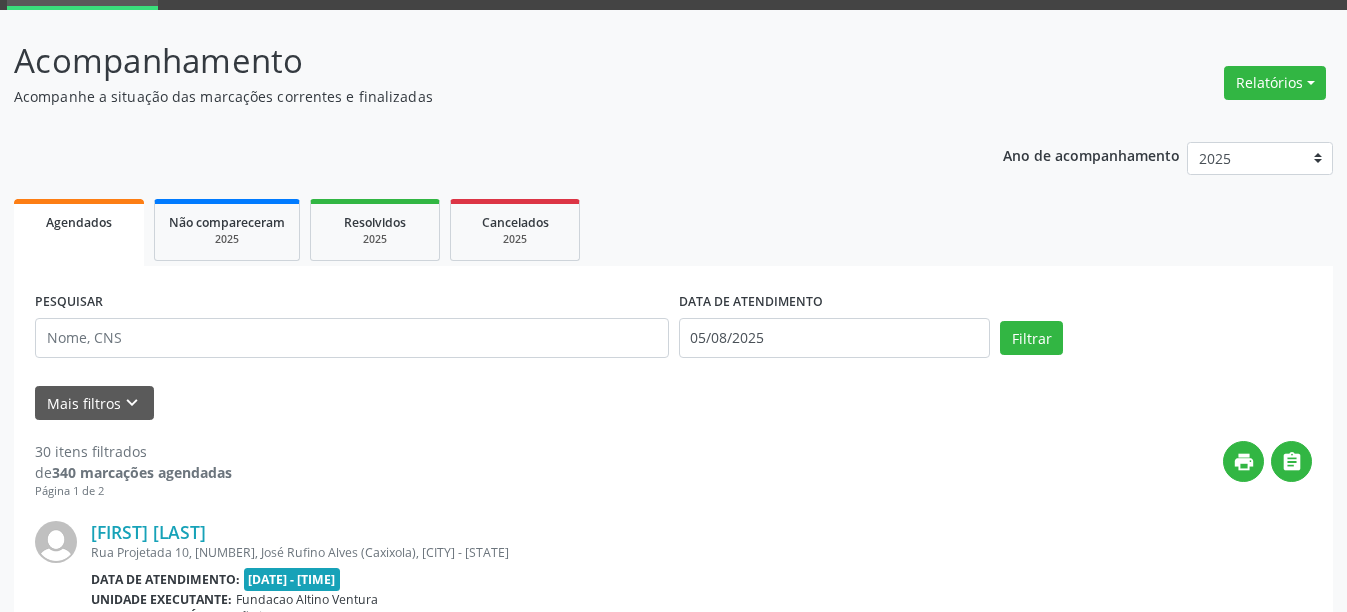 scroll, scrollTop: 200, scrollLeft: 0, axis: vertical 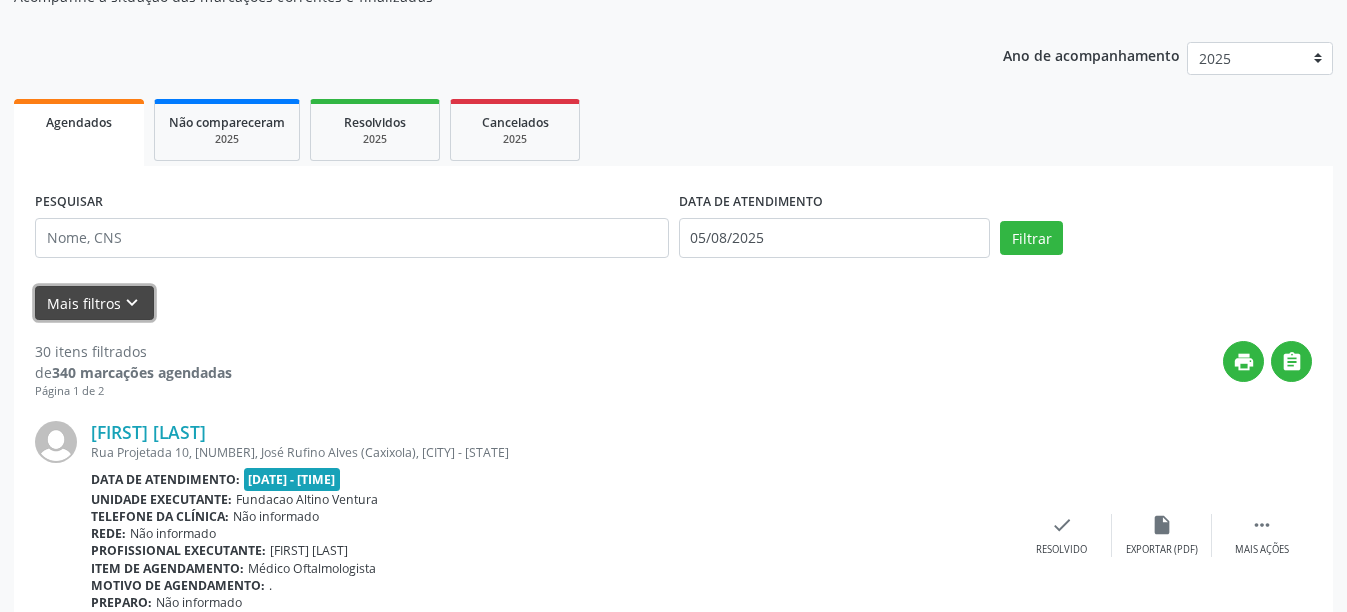 click on "Mais filtros
keyboard_arrow_down" at bounding box center [94, 303] 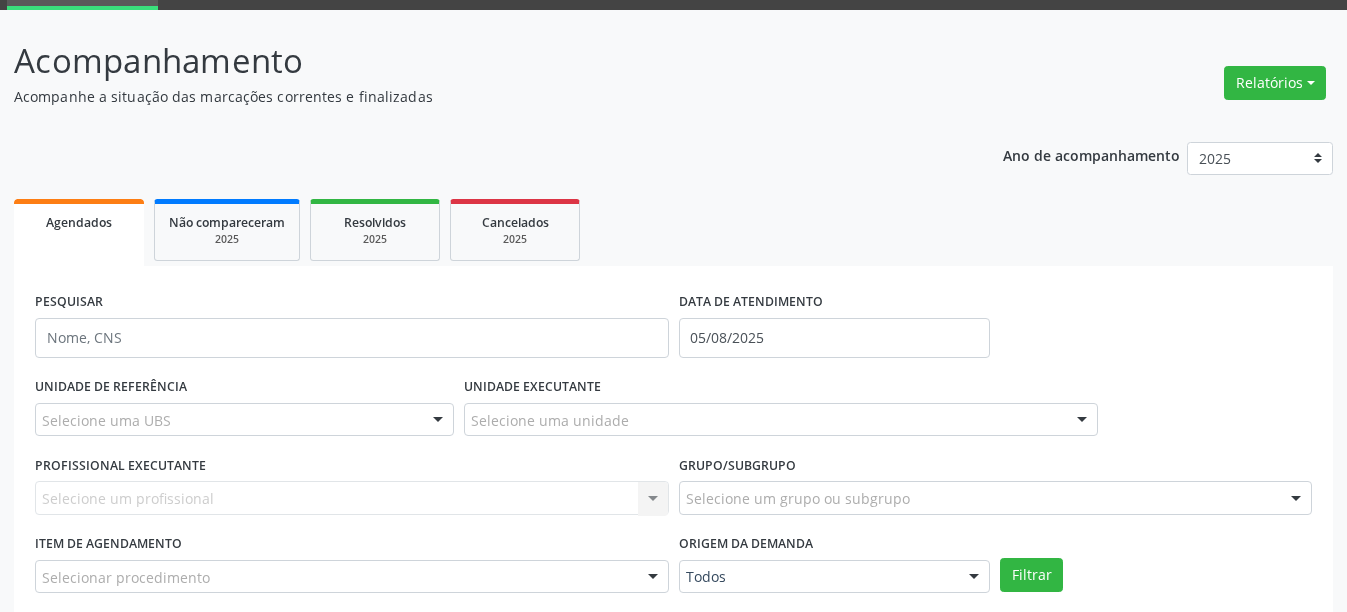 scroll, scrollTop: 200, scrollLeft: 0, axis: vertical 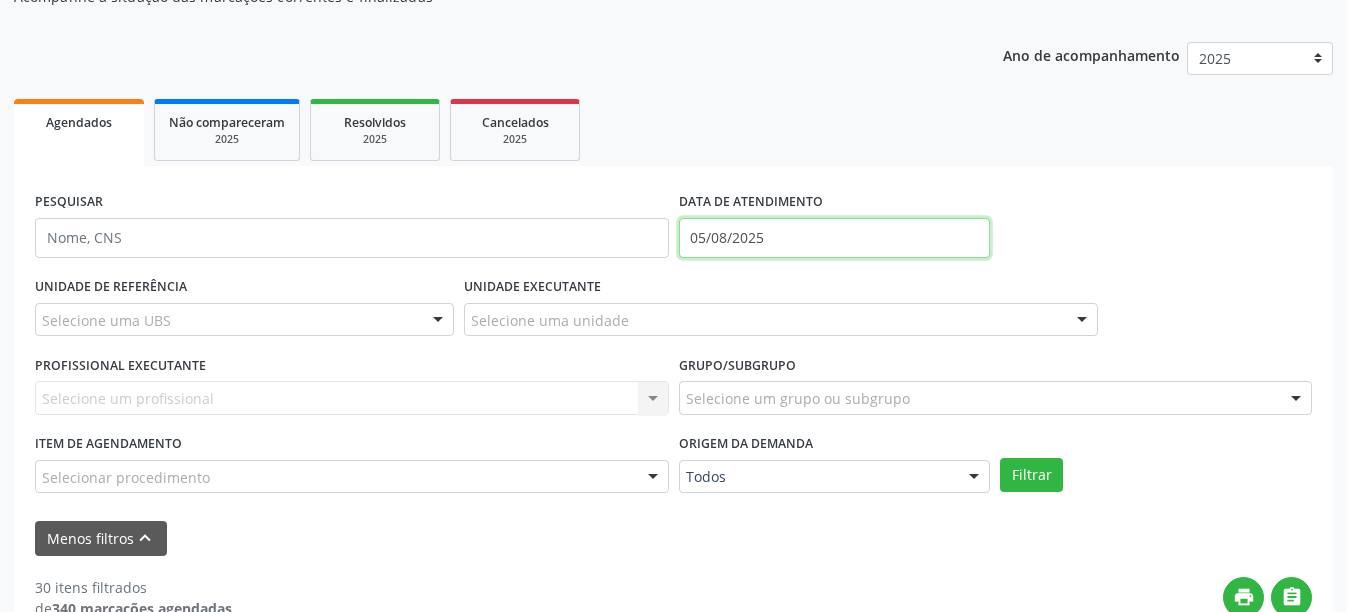click on "05/08/2025" at bounding box center [835, 238] 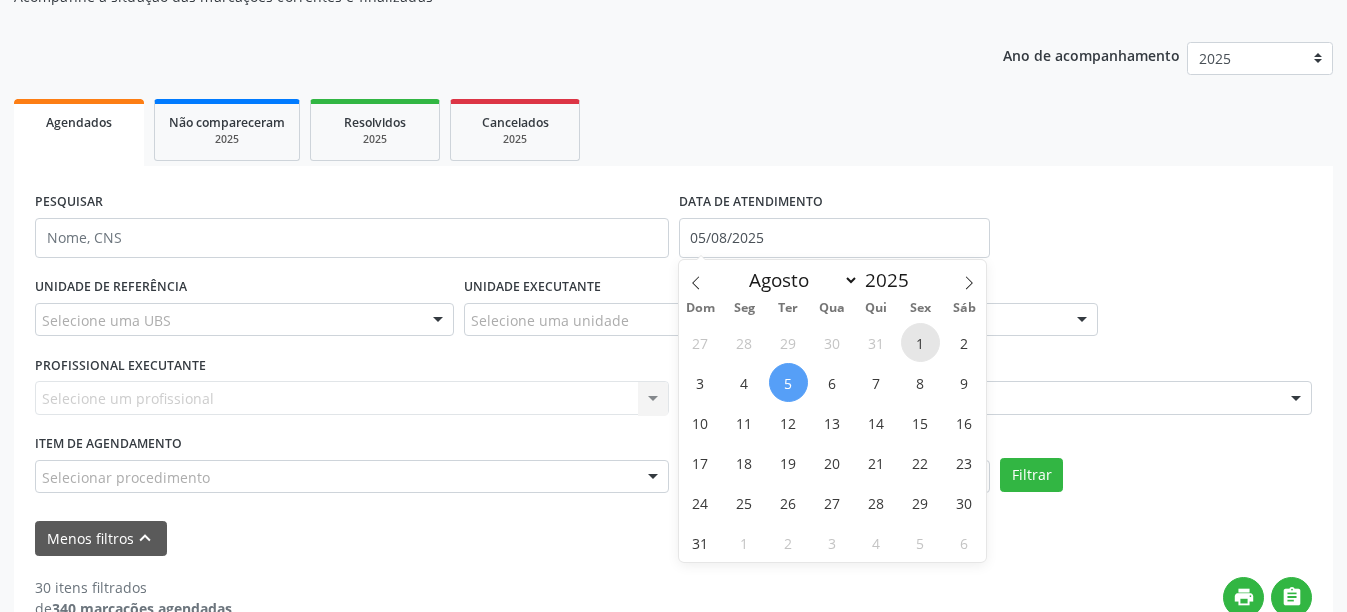 click on "1" at bounding box center (920, 342) 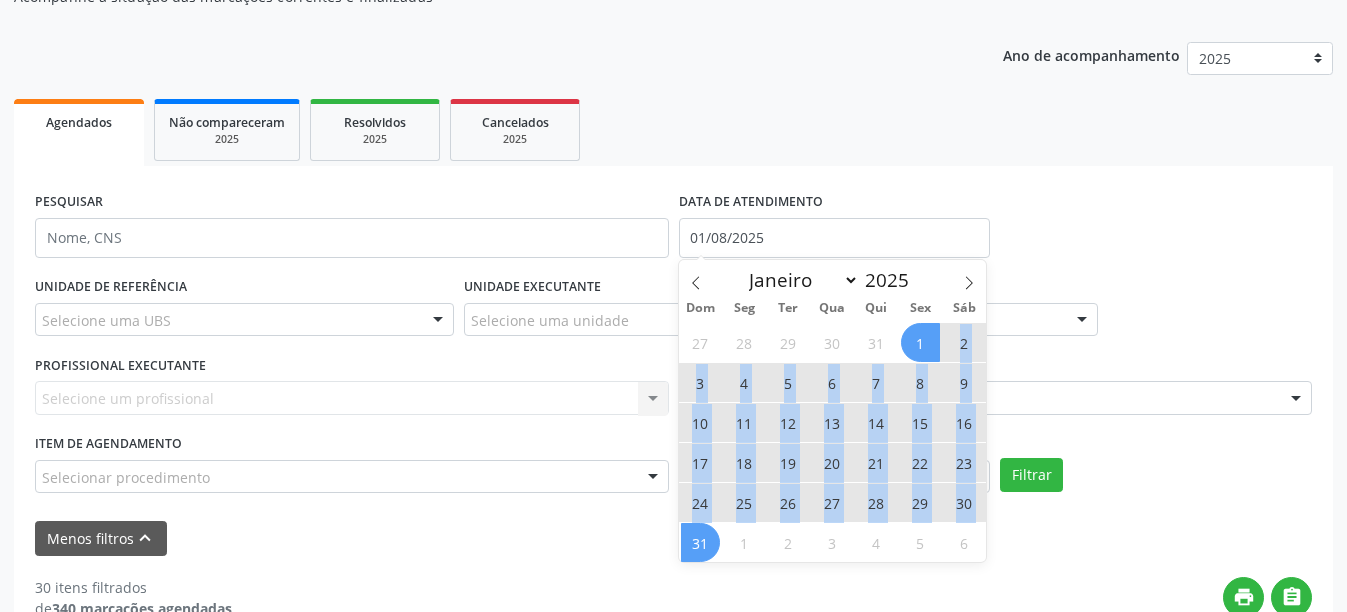 drag, startPoint x: 881, startPoint y: 378, endPoint x: 690, endPoint y: 545, distance: 253.71243 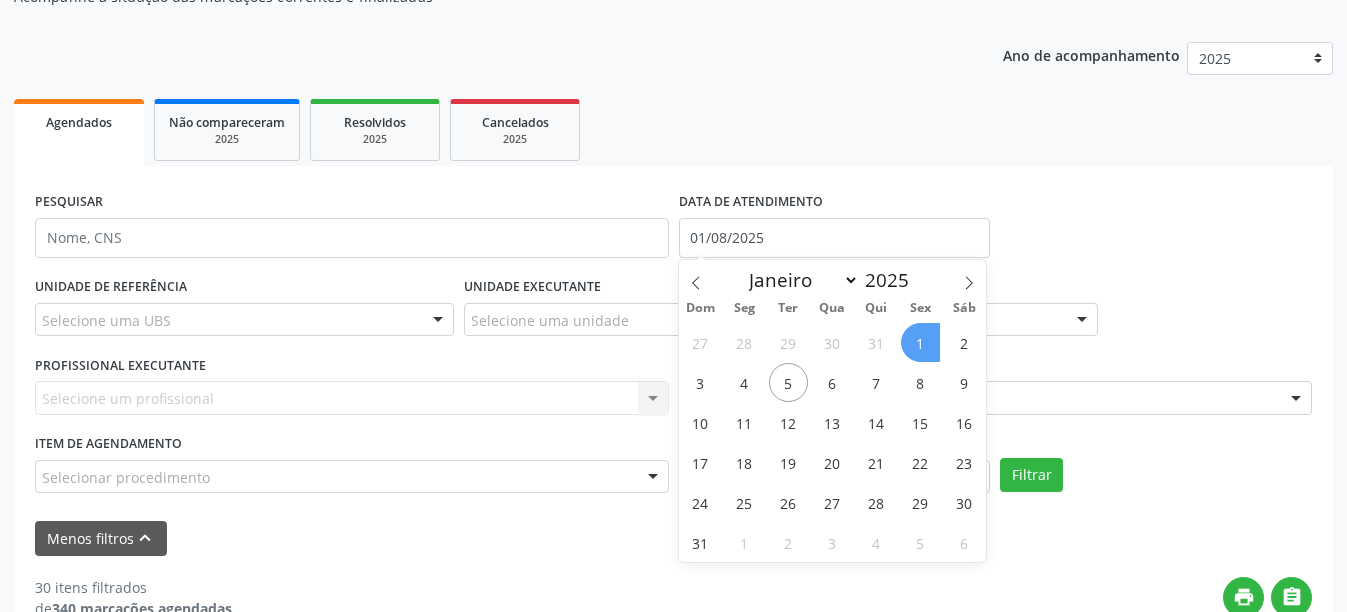click on "1" at bounding box center (920, 342) 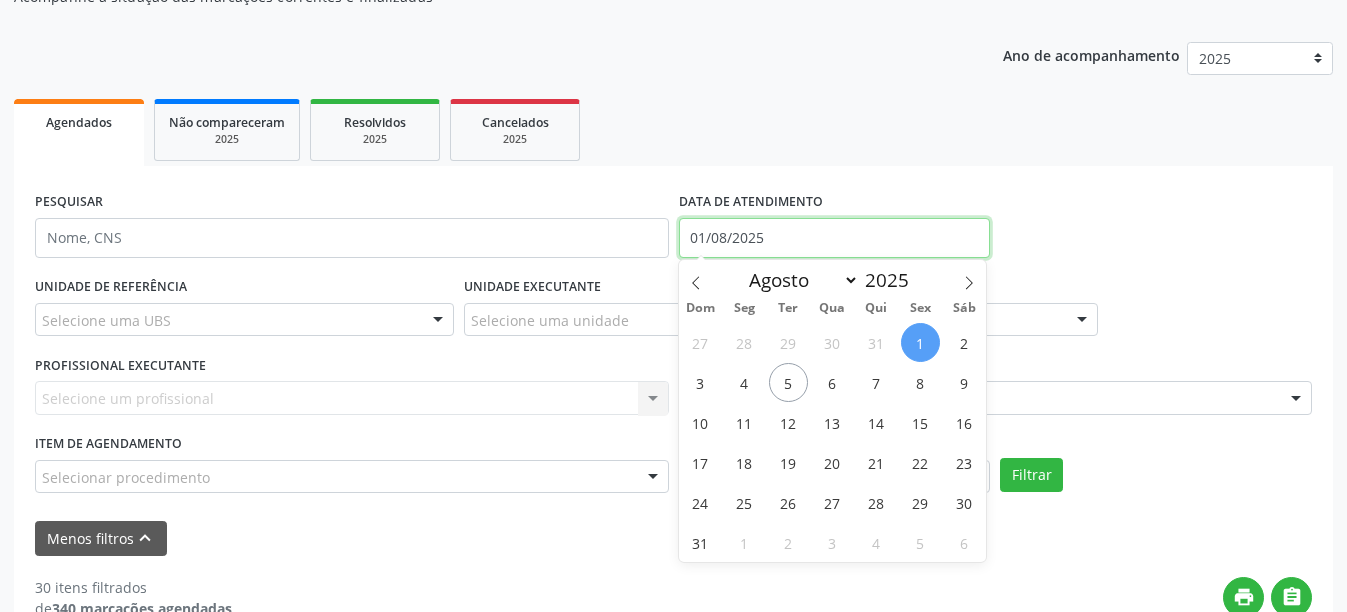click on "01/08/2025" at bounding box center (835, 238) 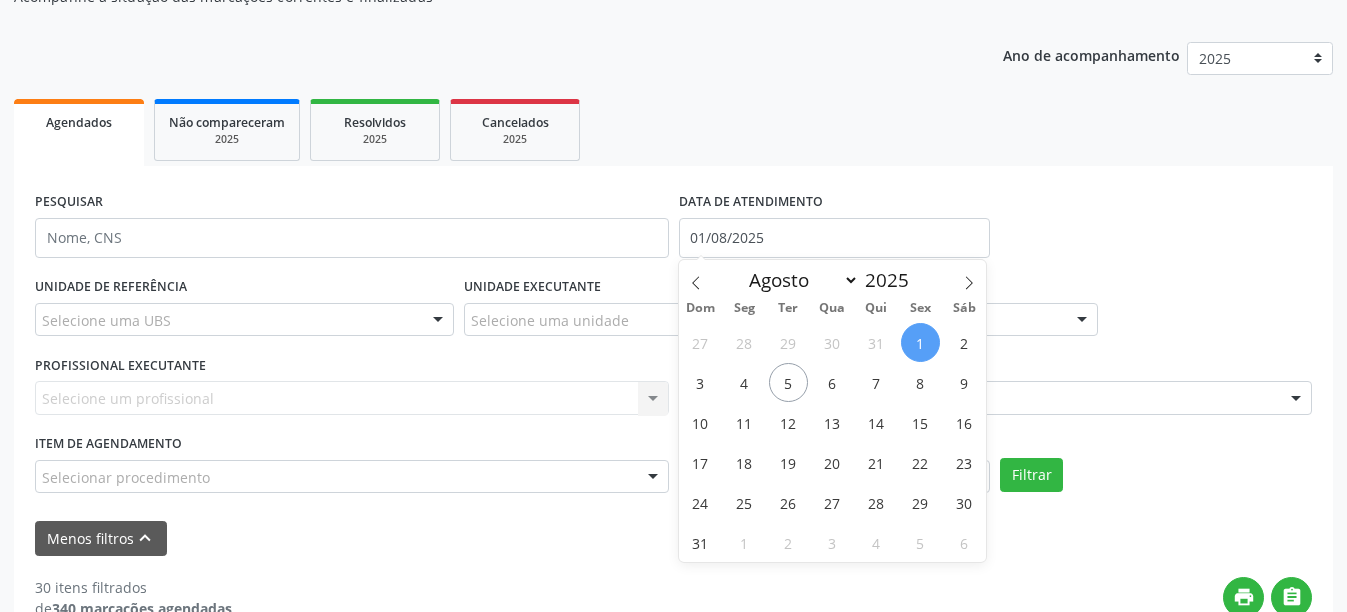click on "1" at bounding box center (920, 342) 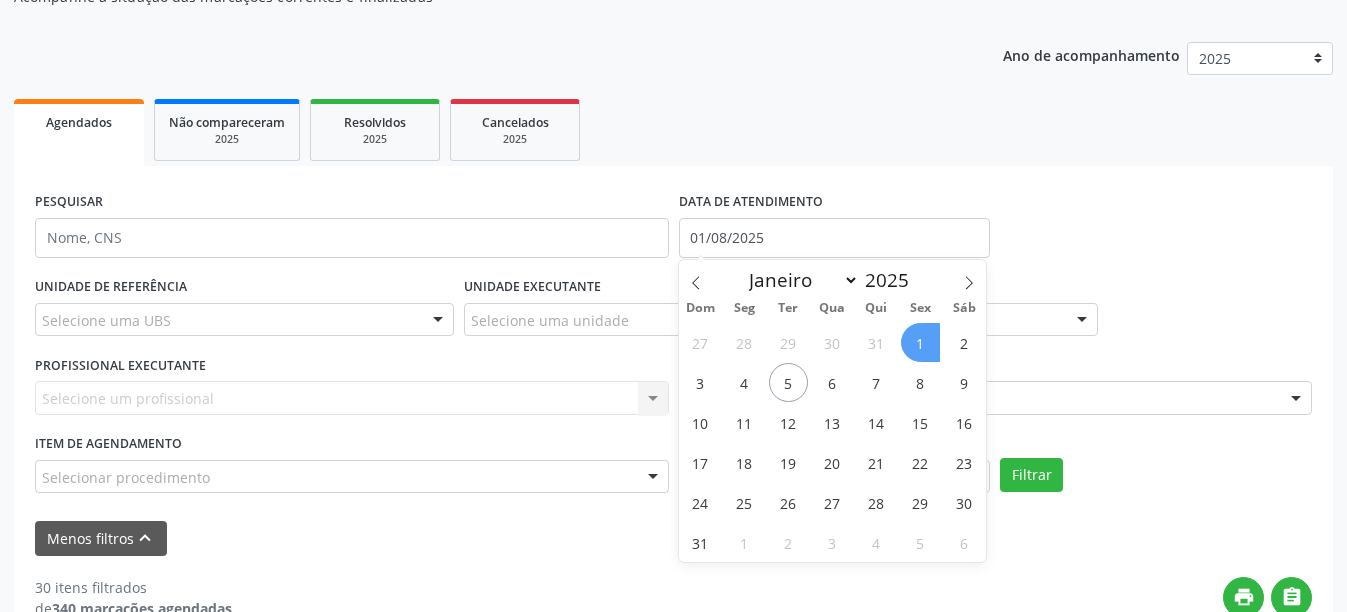 click on "1" at bounding box center (920, 342) 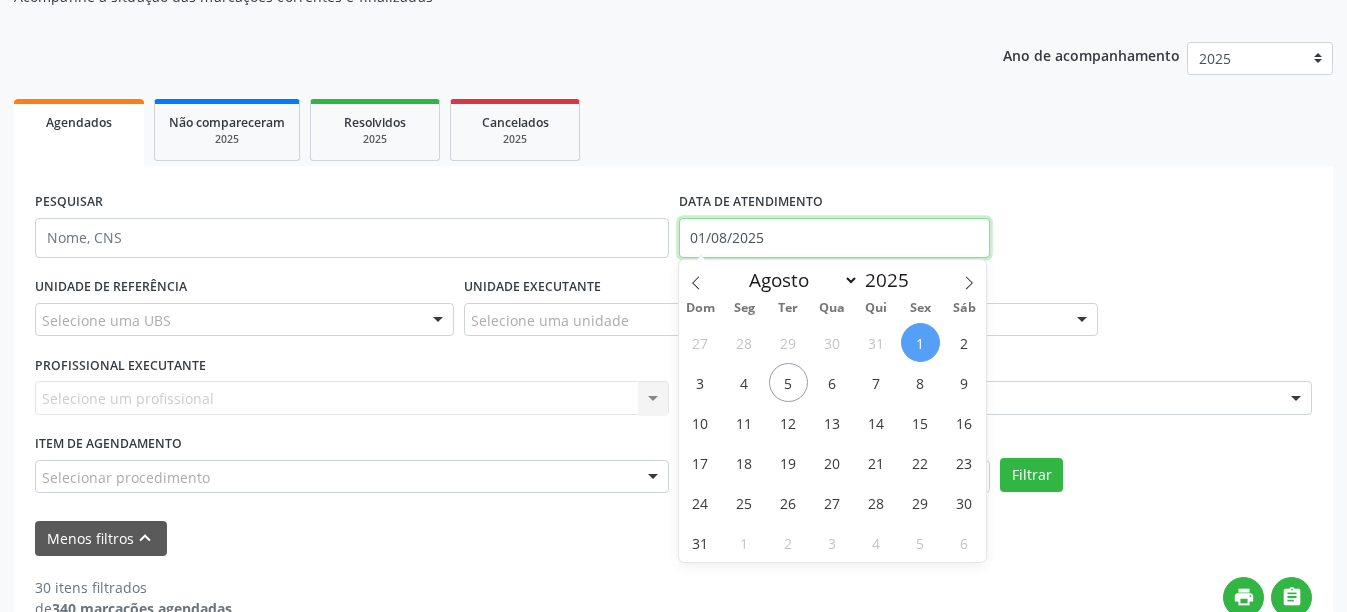 click on "01/08/2025" at bounding box center [835, 238] 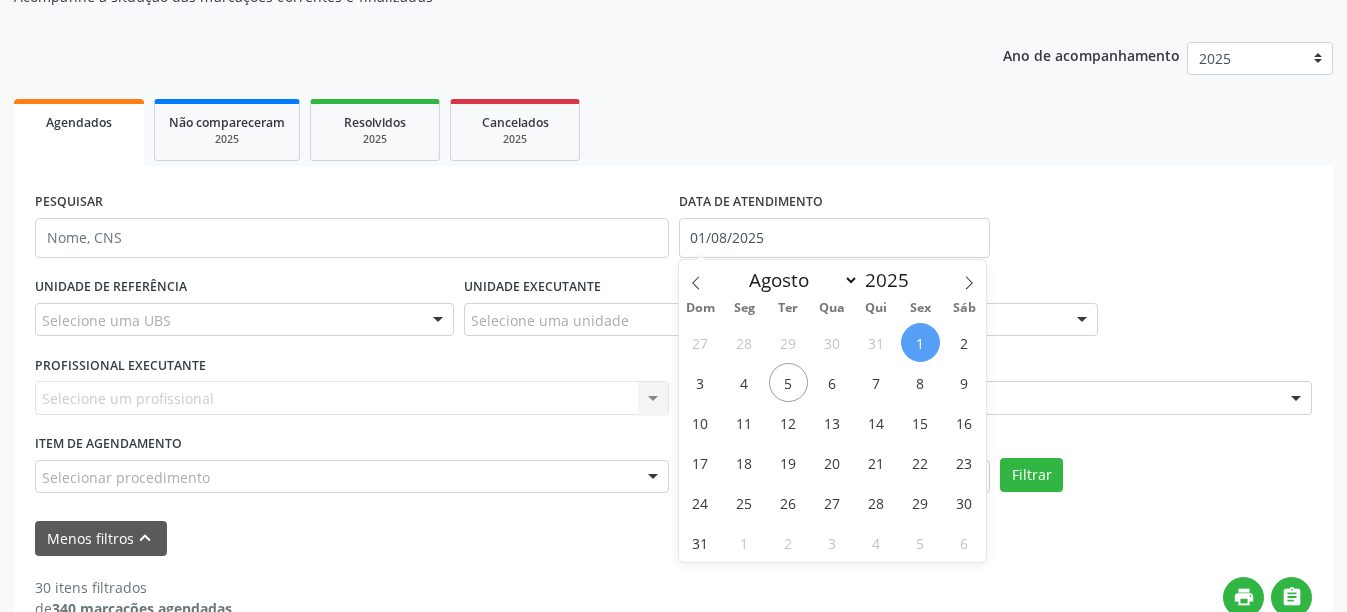 click on "1" at bounding box center [920, 342] 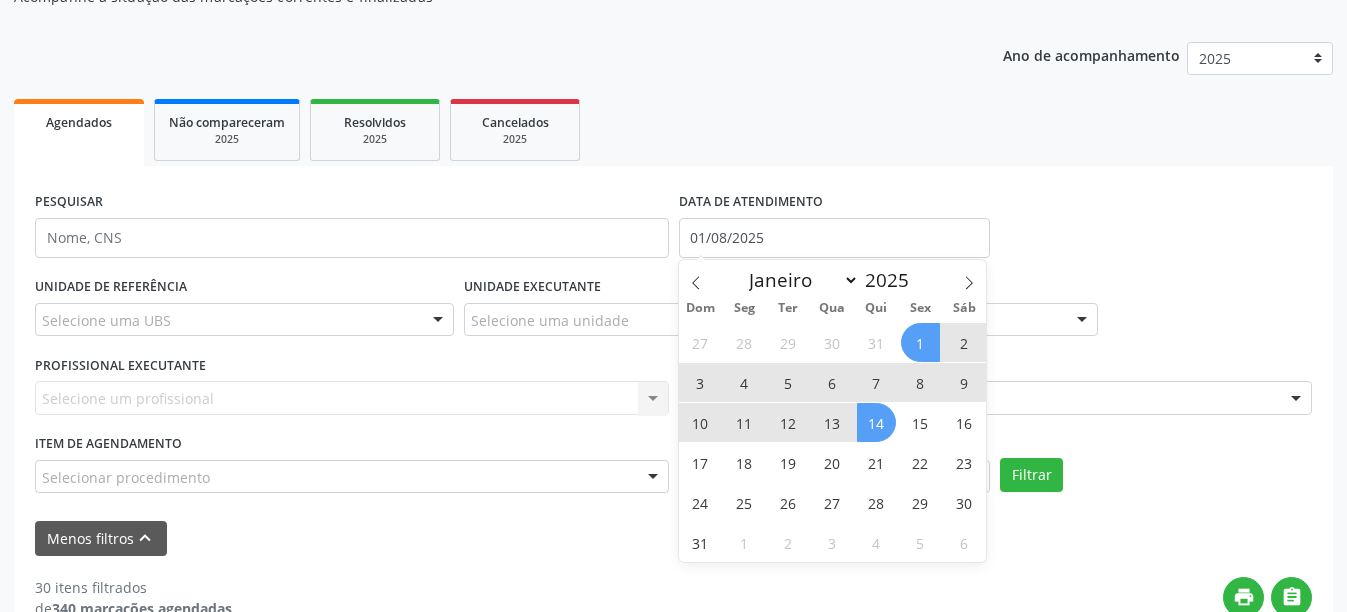click on "14" at bounding box center [876, 422] 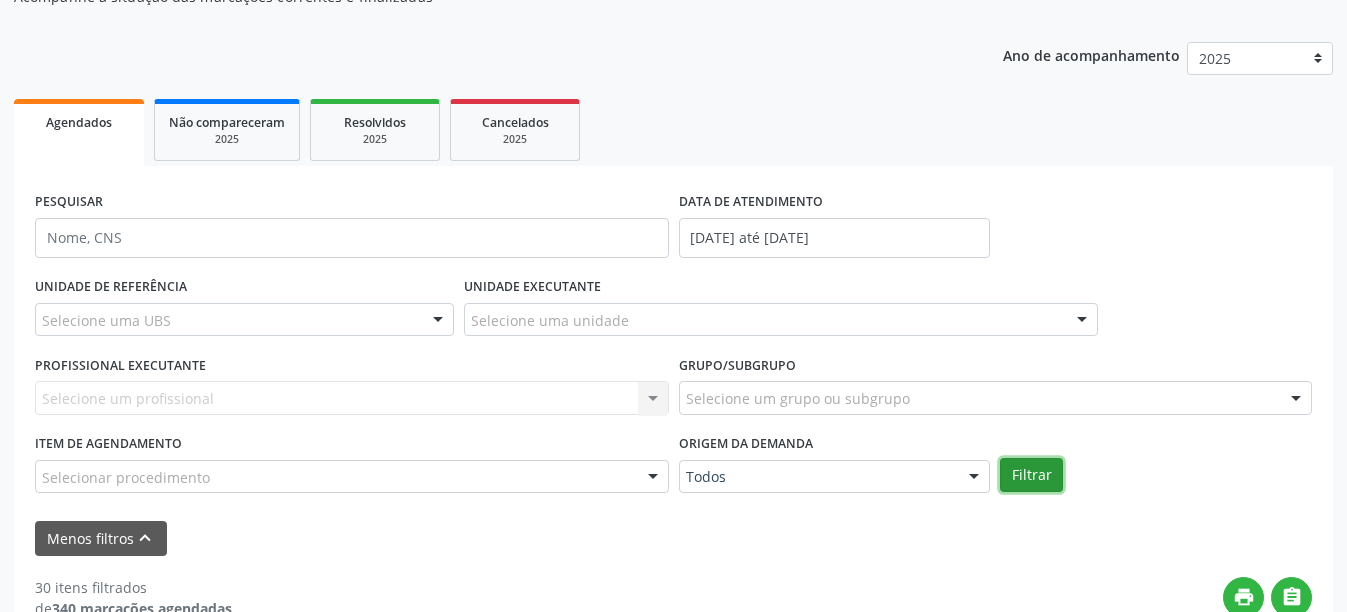 click on "Filtrar" at bounding box center (1031, 475) 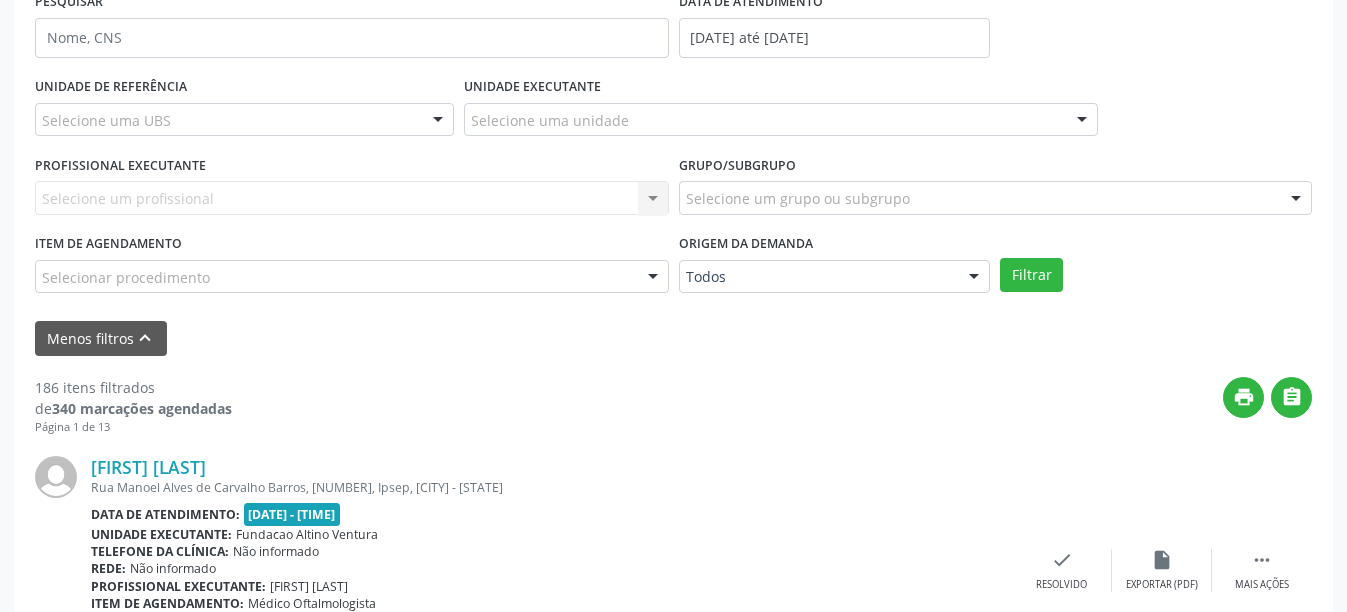 scroll, scrollTop: 500, scrollLeft: 0, axis: vertical 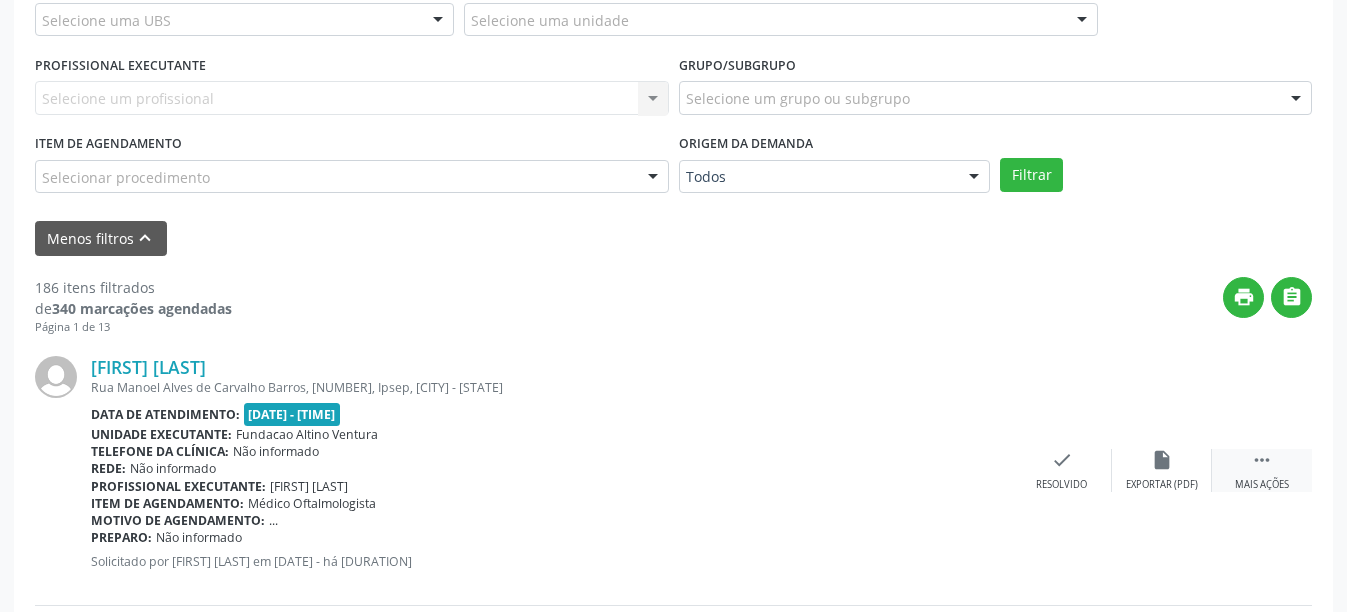 click on "" at bounding box center [1262, 460] 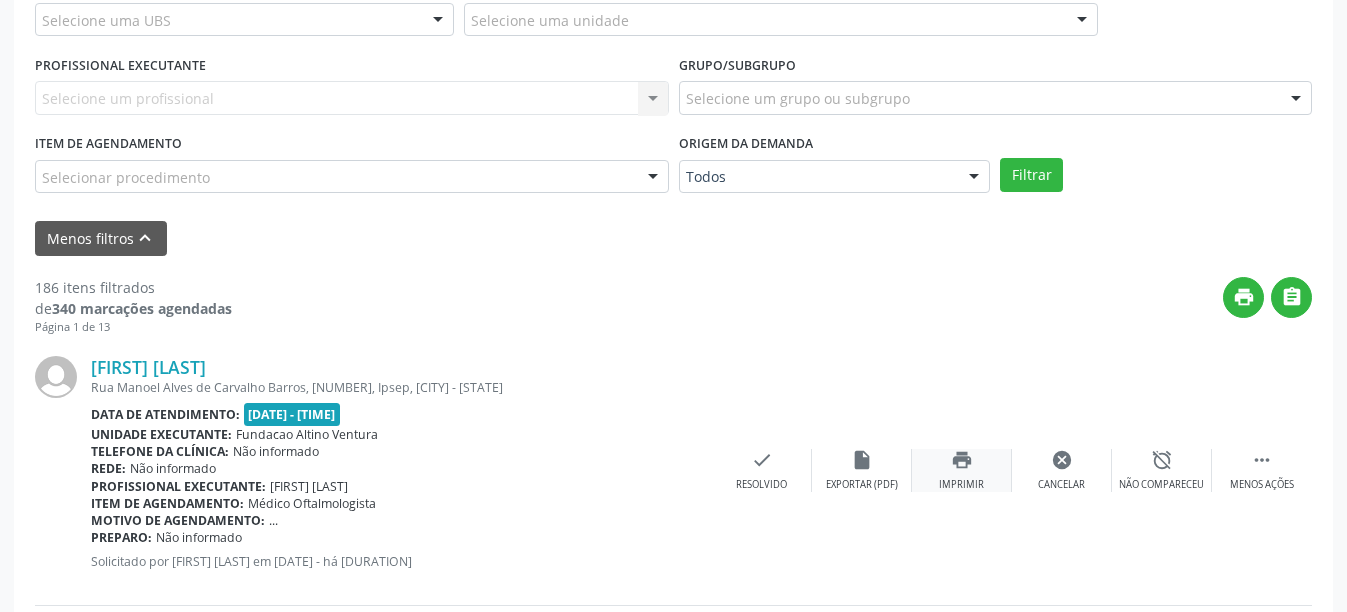 click on "print" at bounding box center [962, 460] 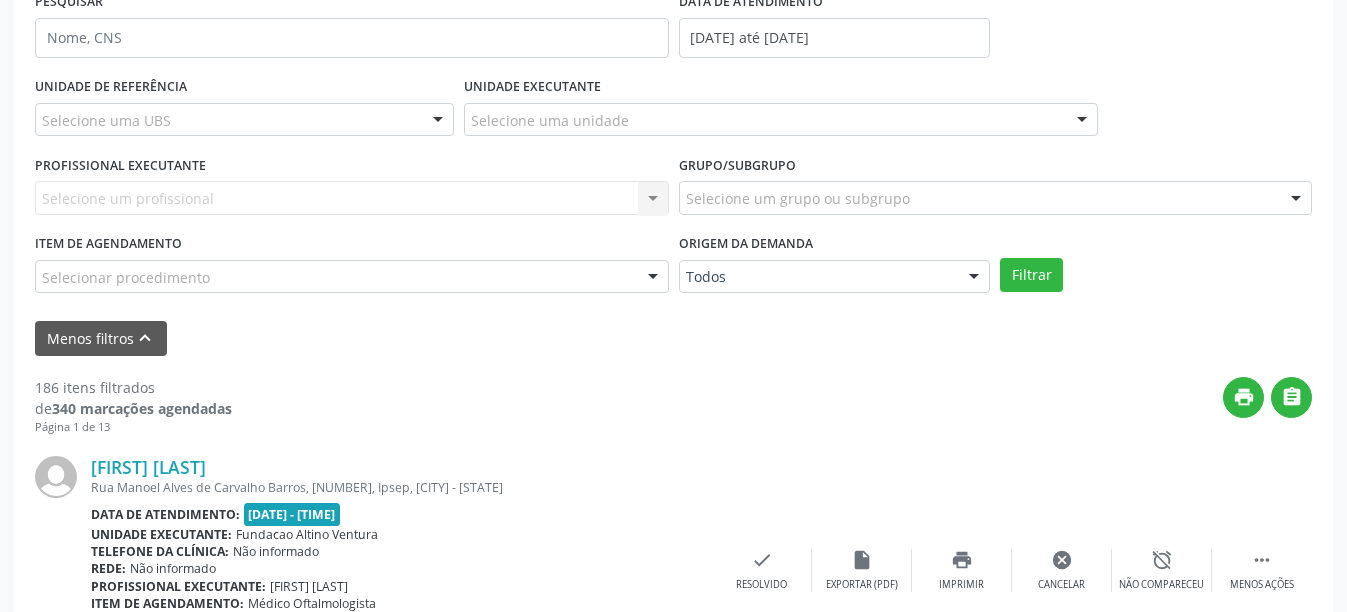 scroll, scrollTop: 200, scrollLeft: 0, axis: vertical 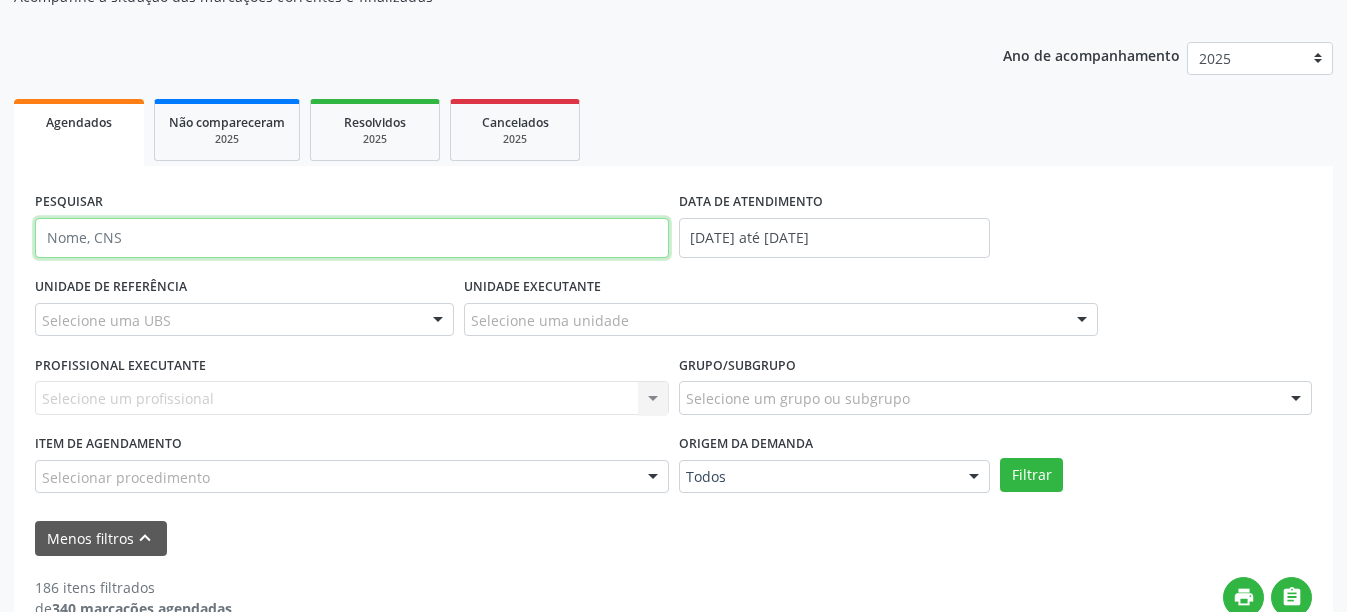 click at bounding box center (352, 238) 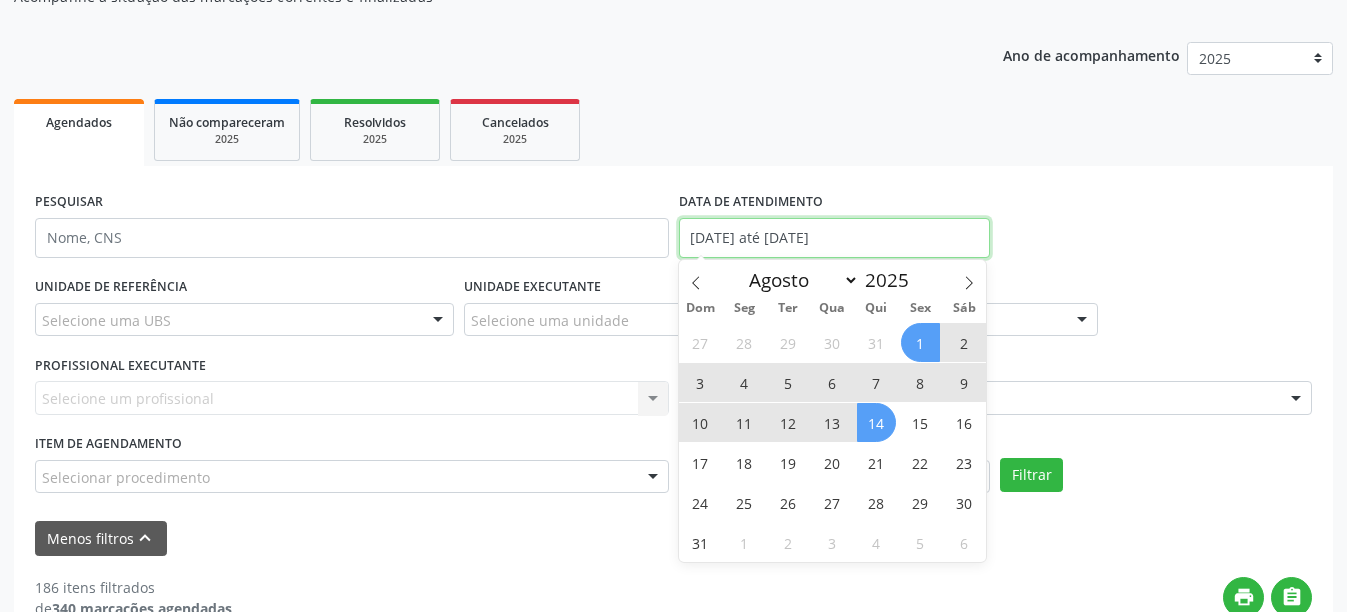 click on "[DATE] até [DATE]" at bounding box center (835, 238) 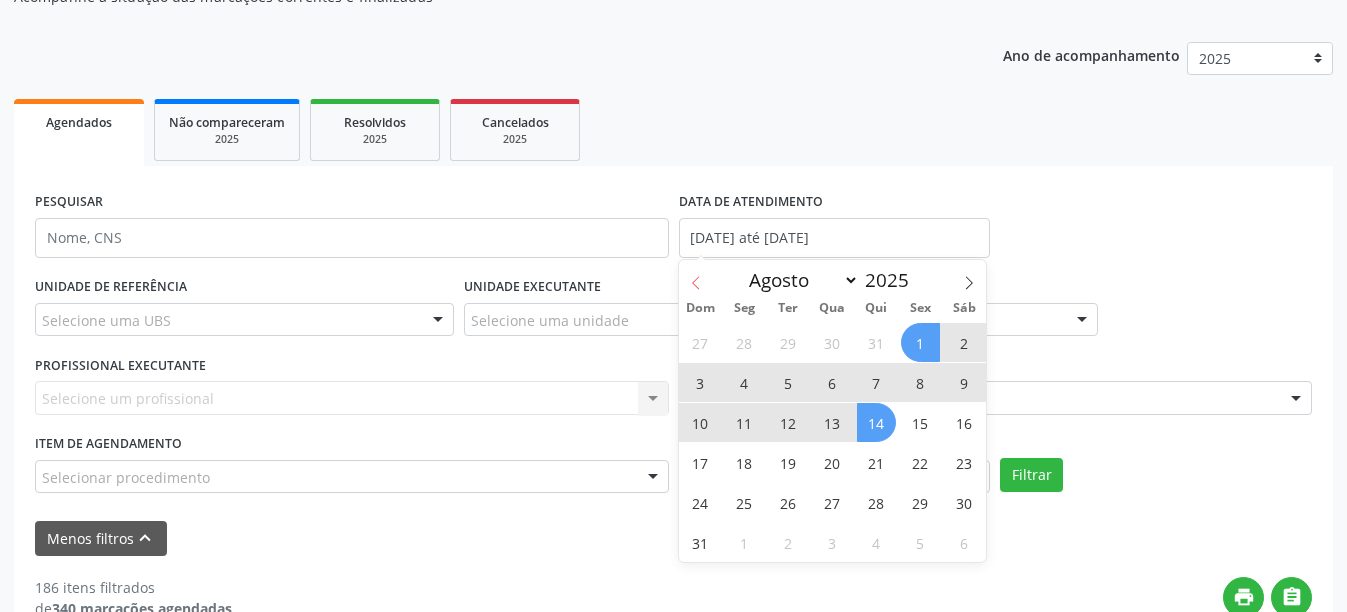 click 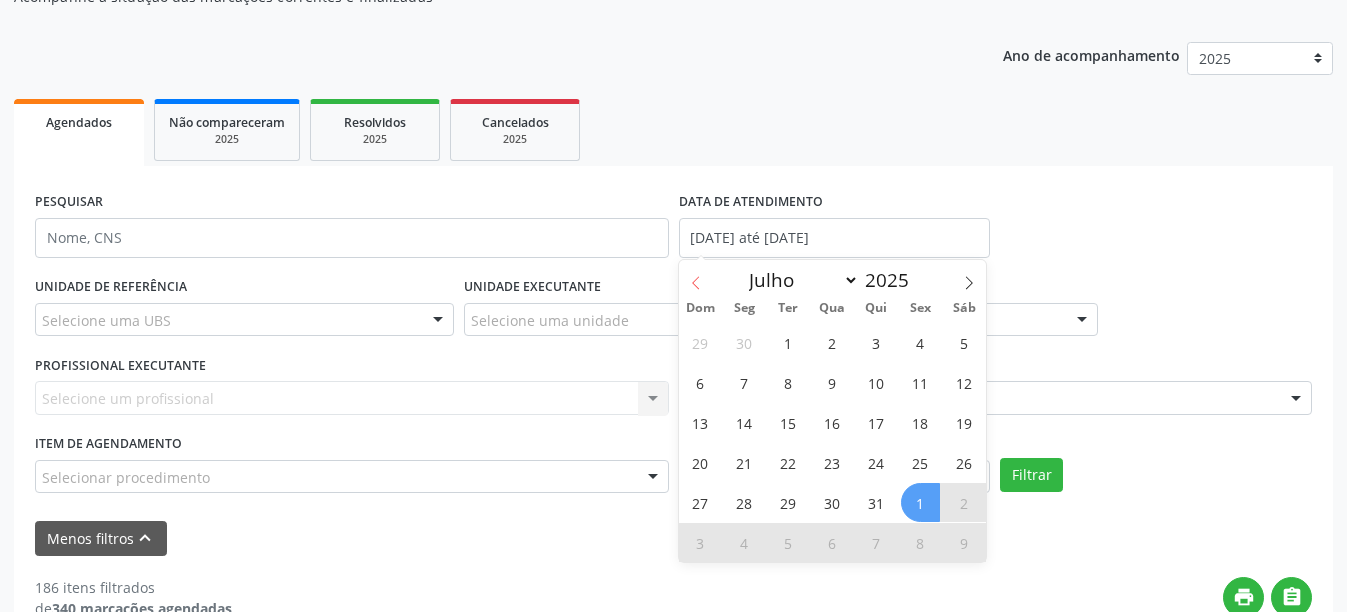 click 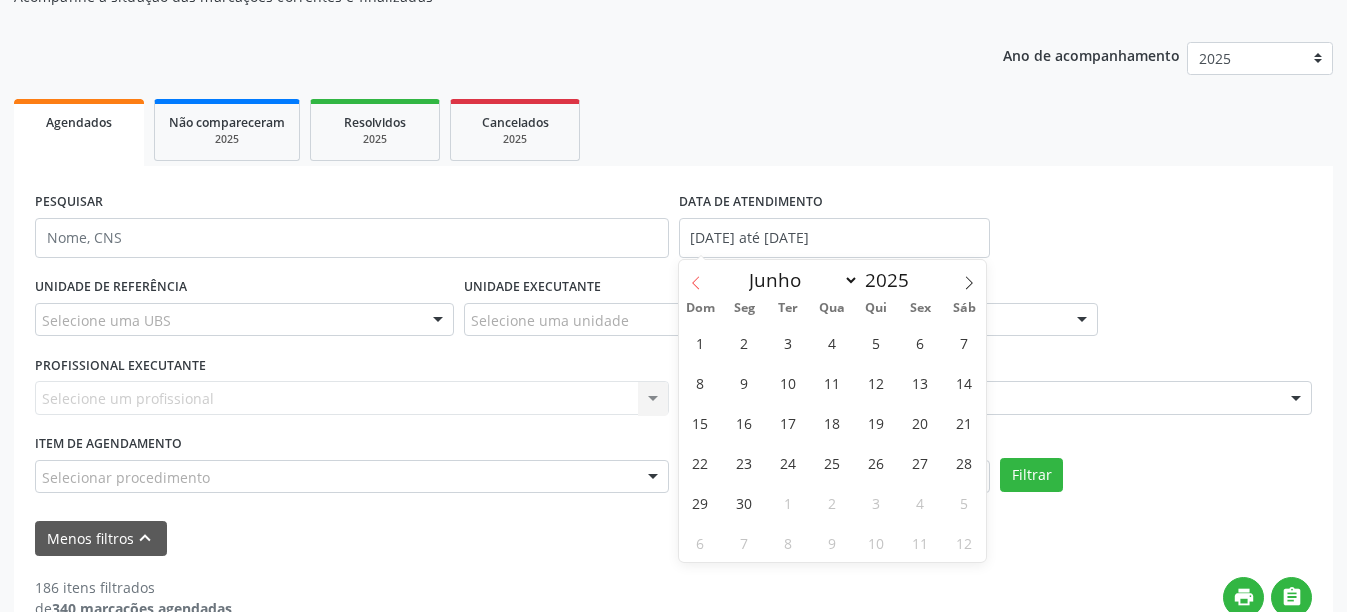 click 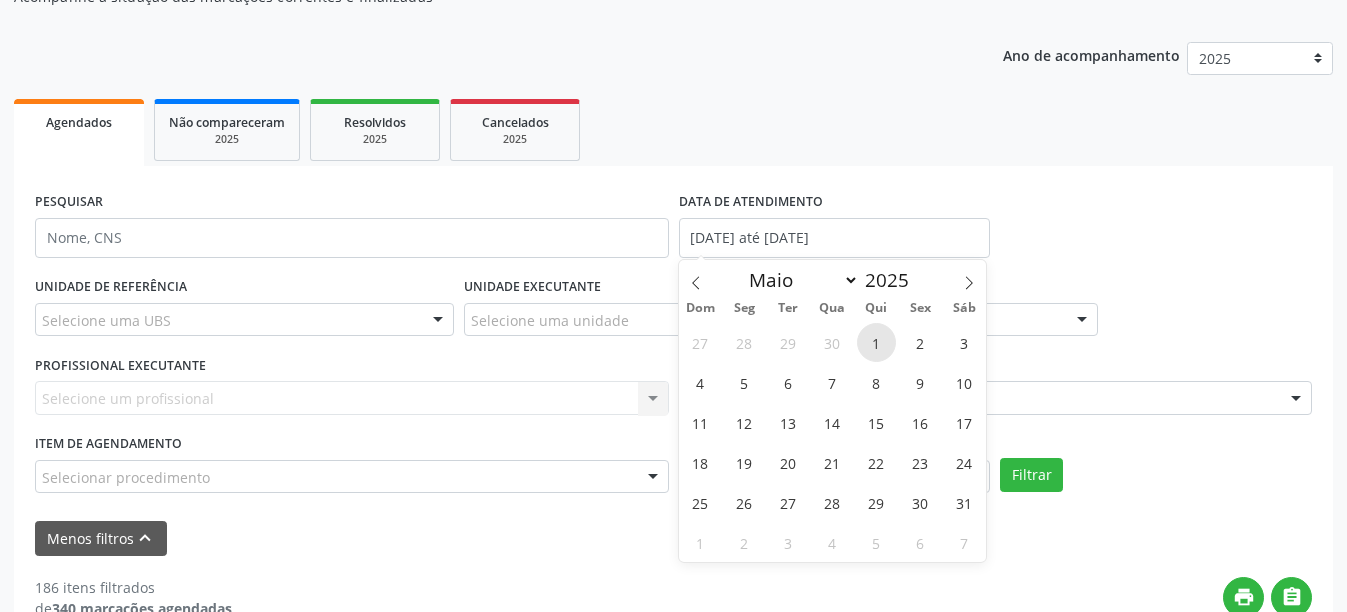 click on "1" at bounding box center [876, 342] 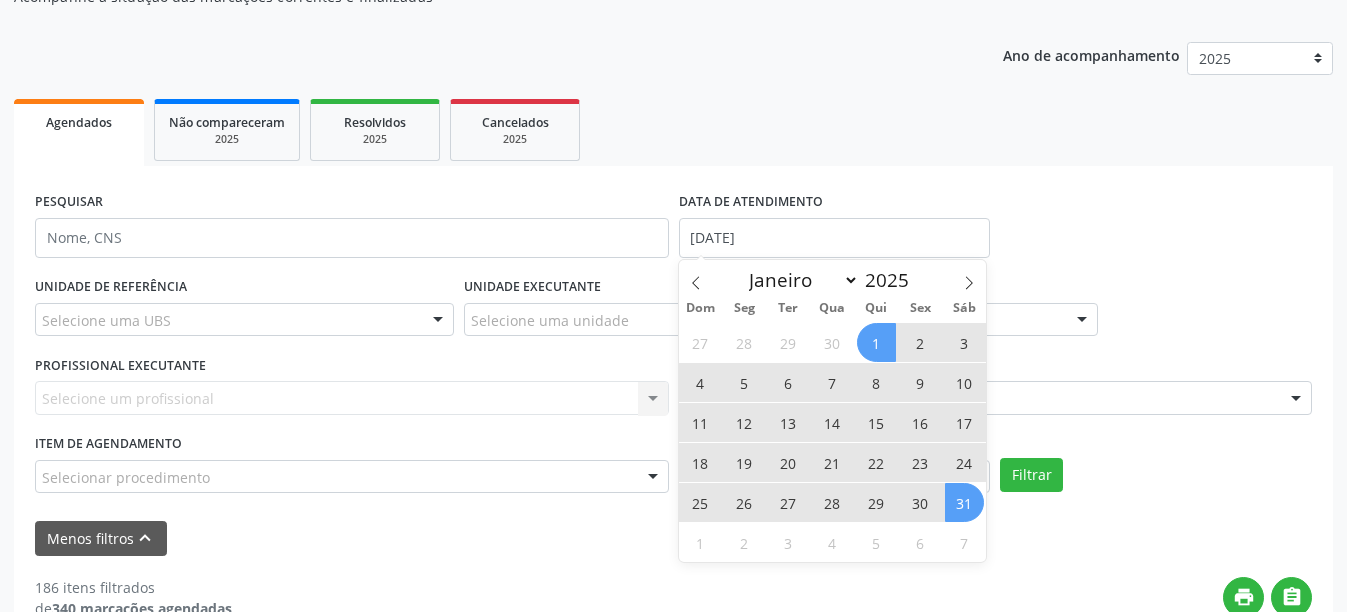 click on "31" at bounding box center [964, 502] 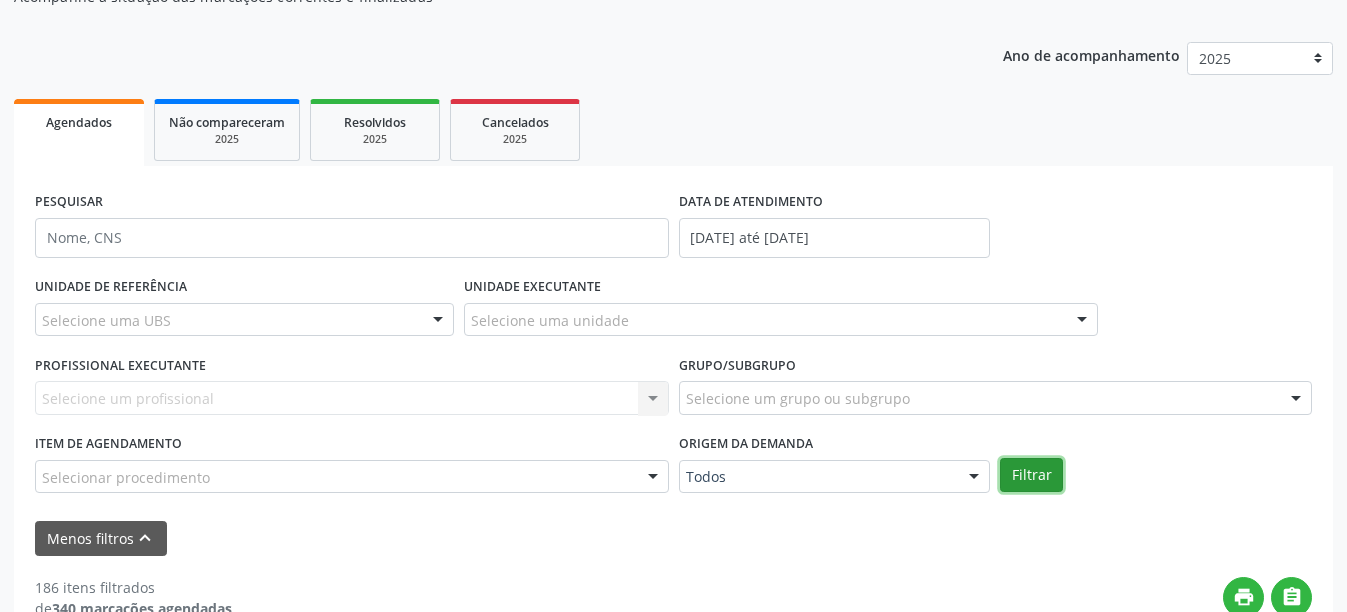 click on "Filtrar" at bounding box center [1031, 475] 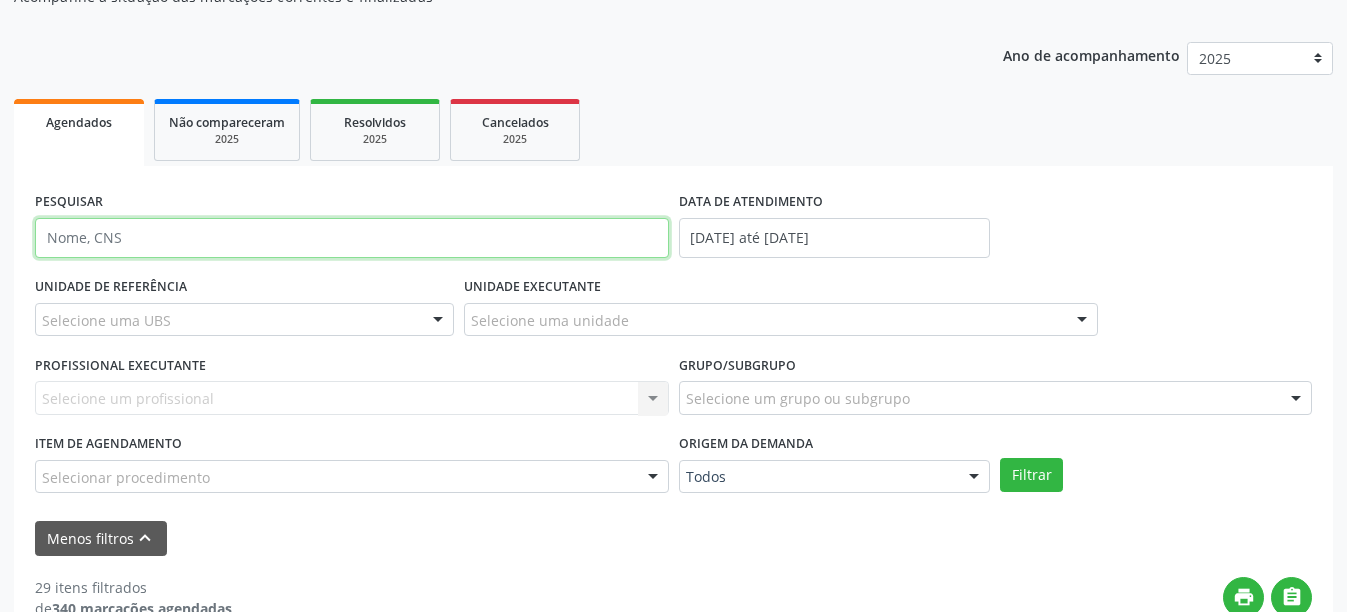 click at bounding box center [352, 238] 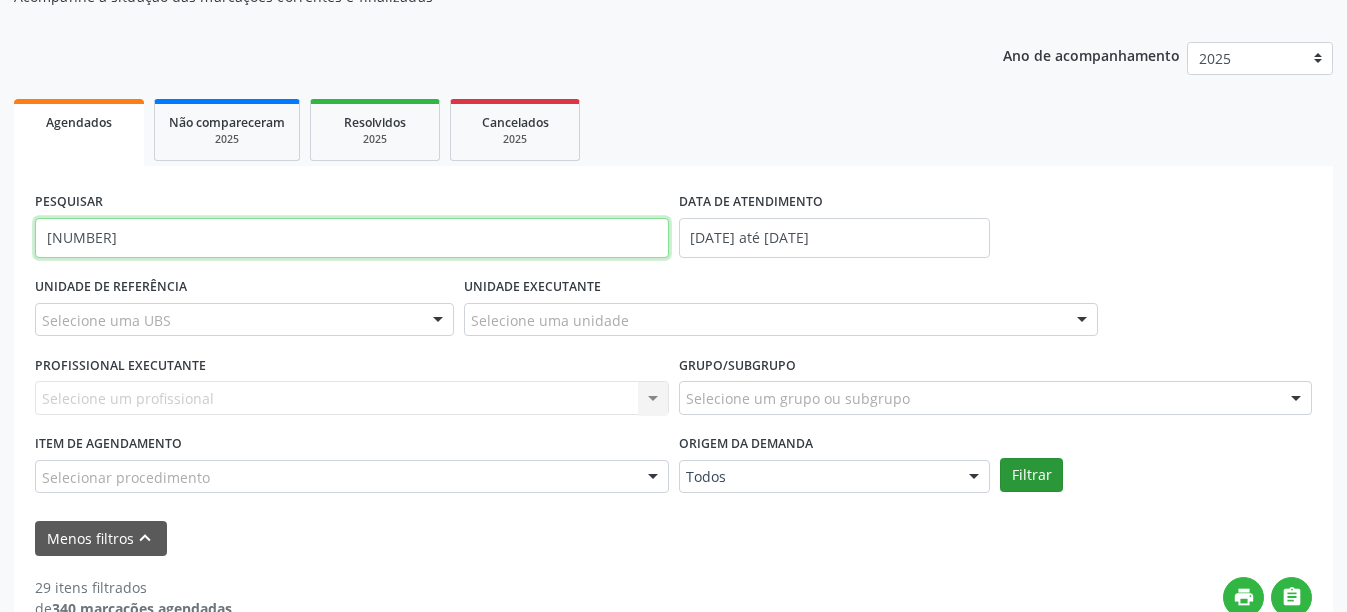 type on "[NUMBER]" 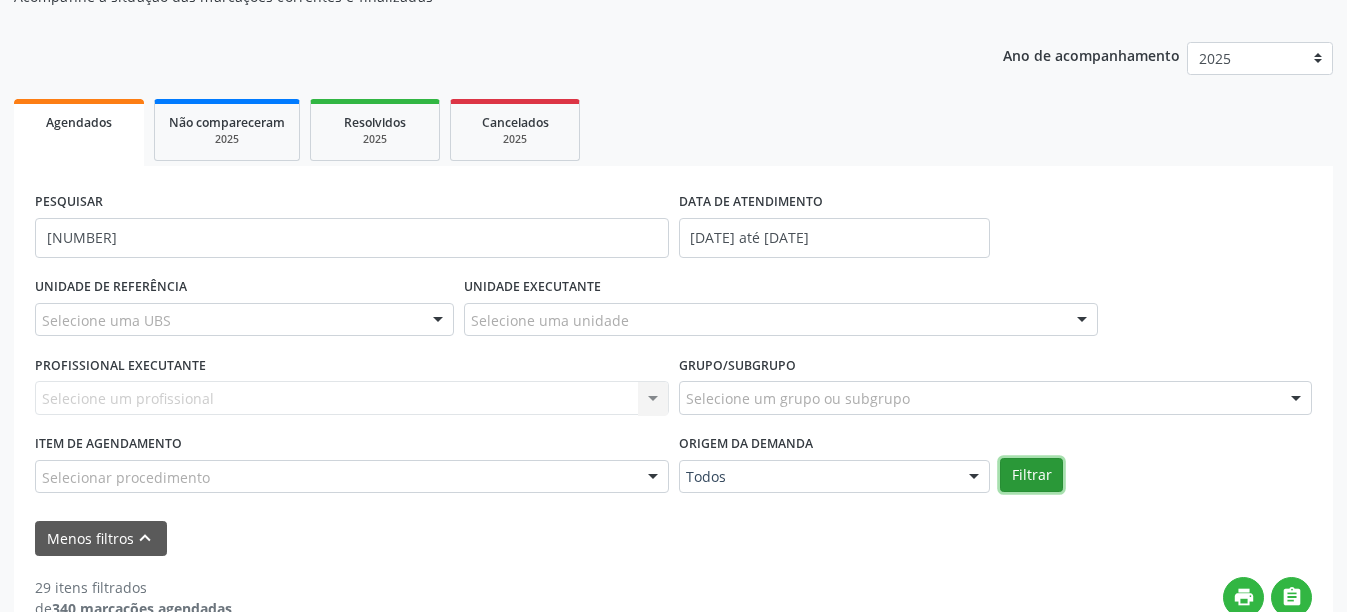 click on "Filtrar" at bounding box center [1031, 475] 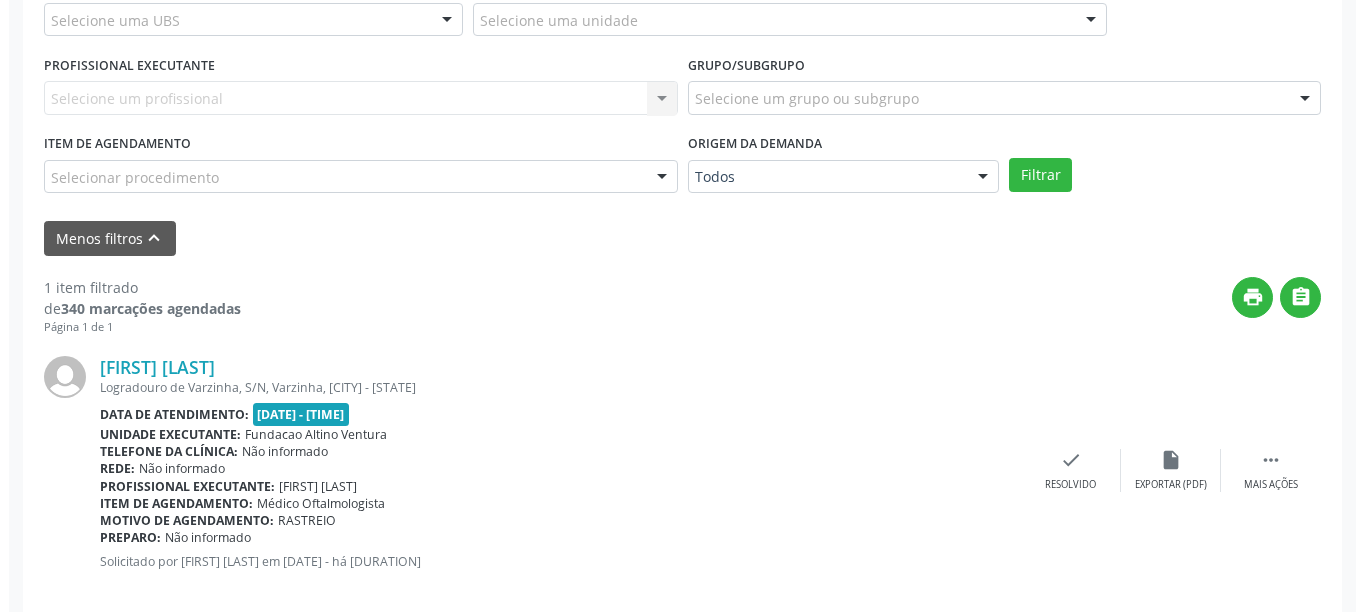 scroll, scrollTop: 528, scrollLeft: 0, axis: vertical 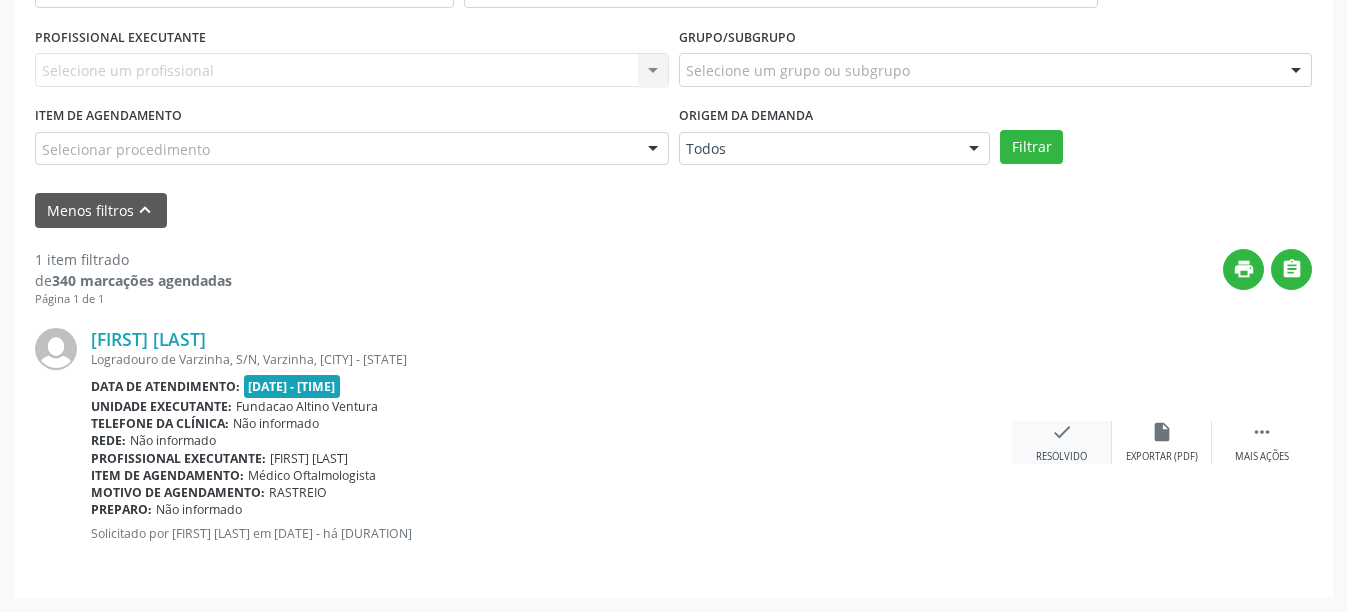 click on "check" at bounding box center (1062, 432) 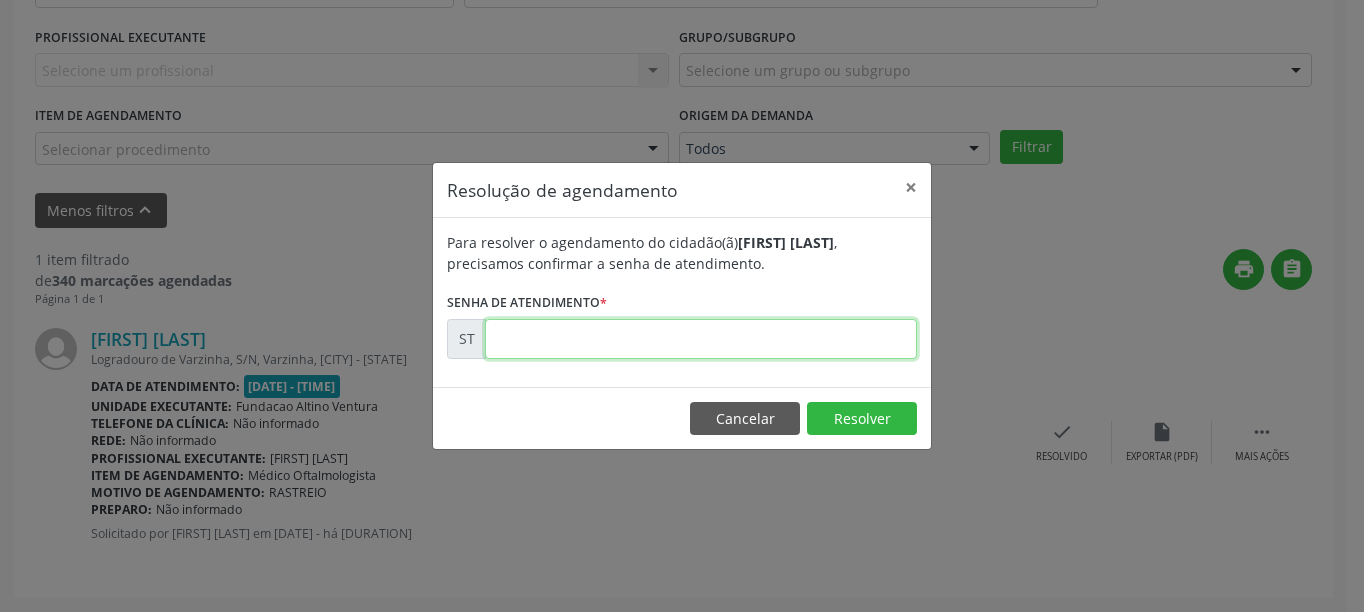 click at bounding box center [701, 339] 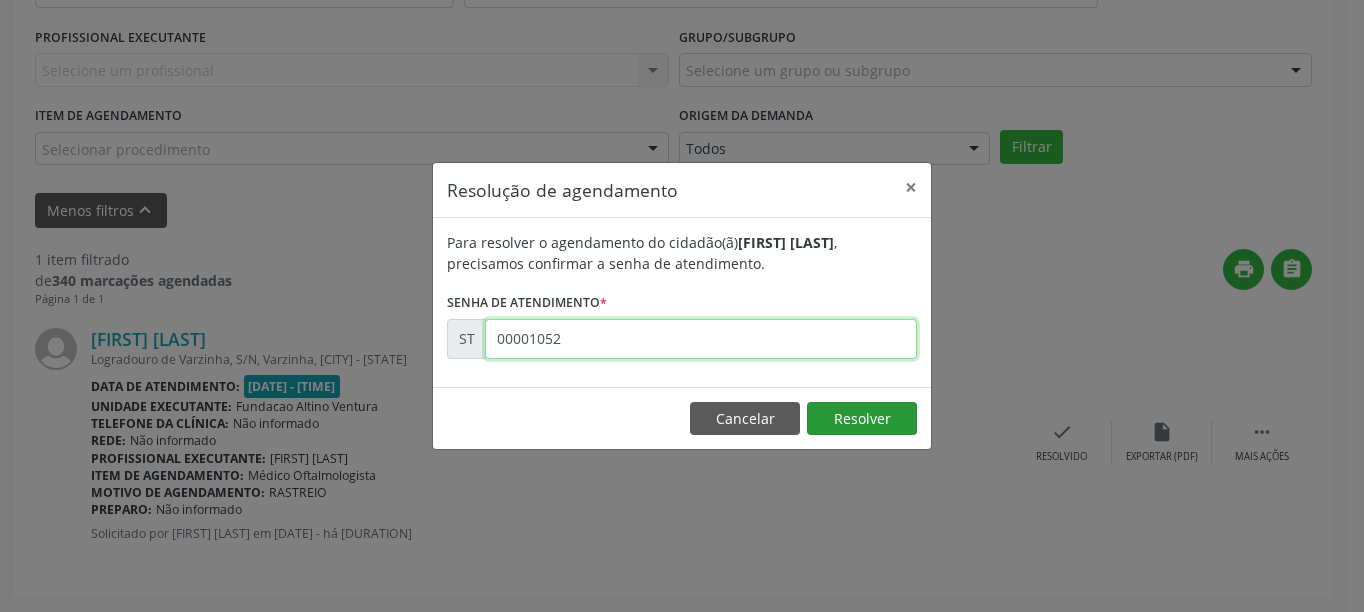 type on "00001052" 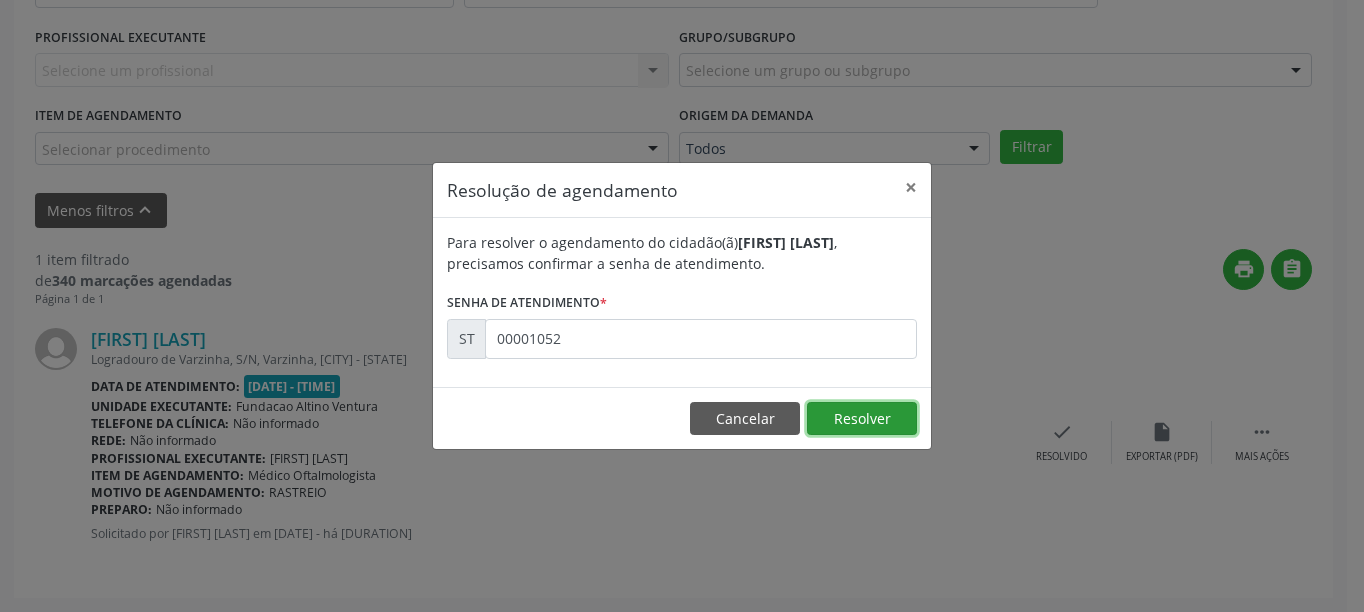 click on "Resolver" at bounding box center (862, 419) 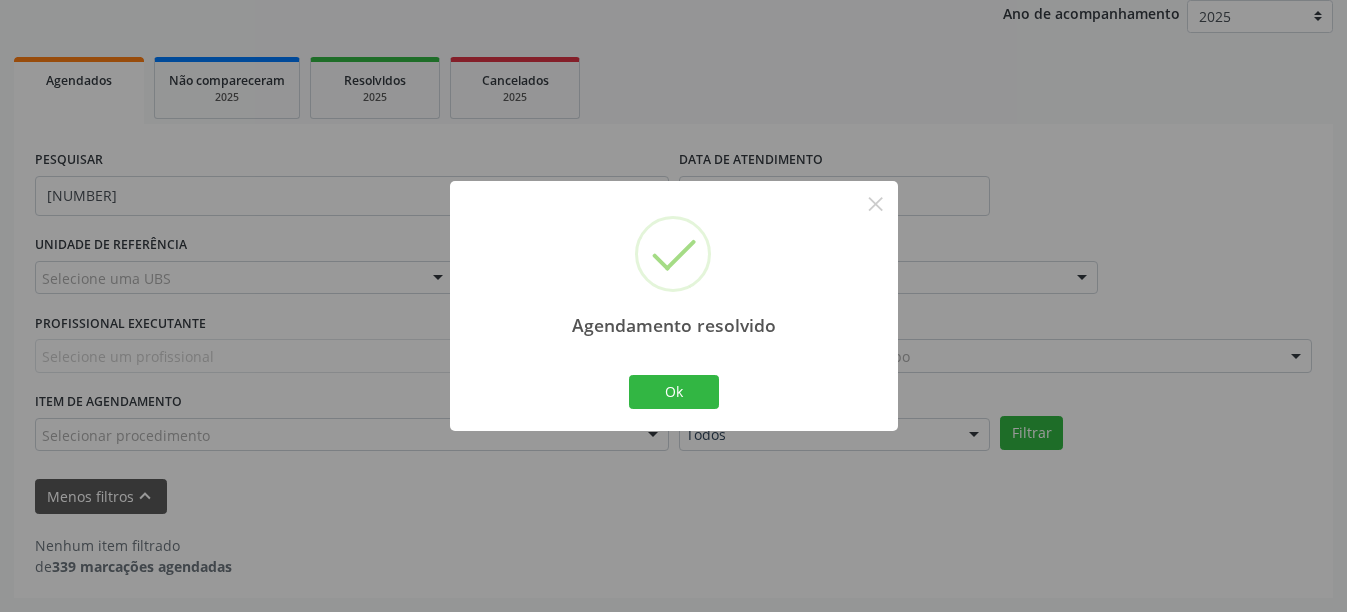 scroll, scrollTop: 242, scrollLeft: 0, axis: vertical 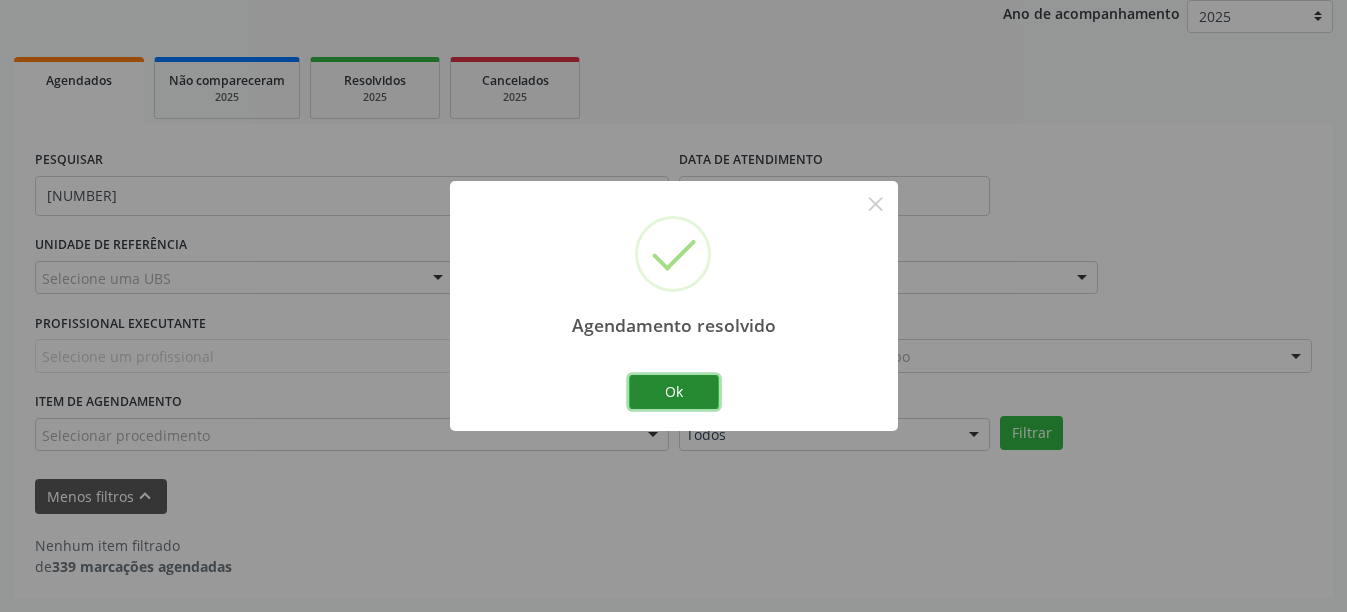 click on "Ok" at bounding box center [674, 392] 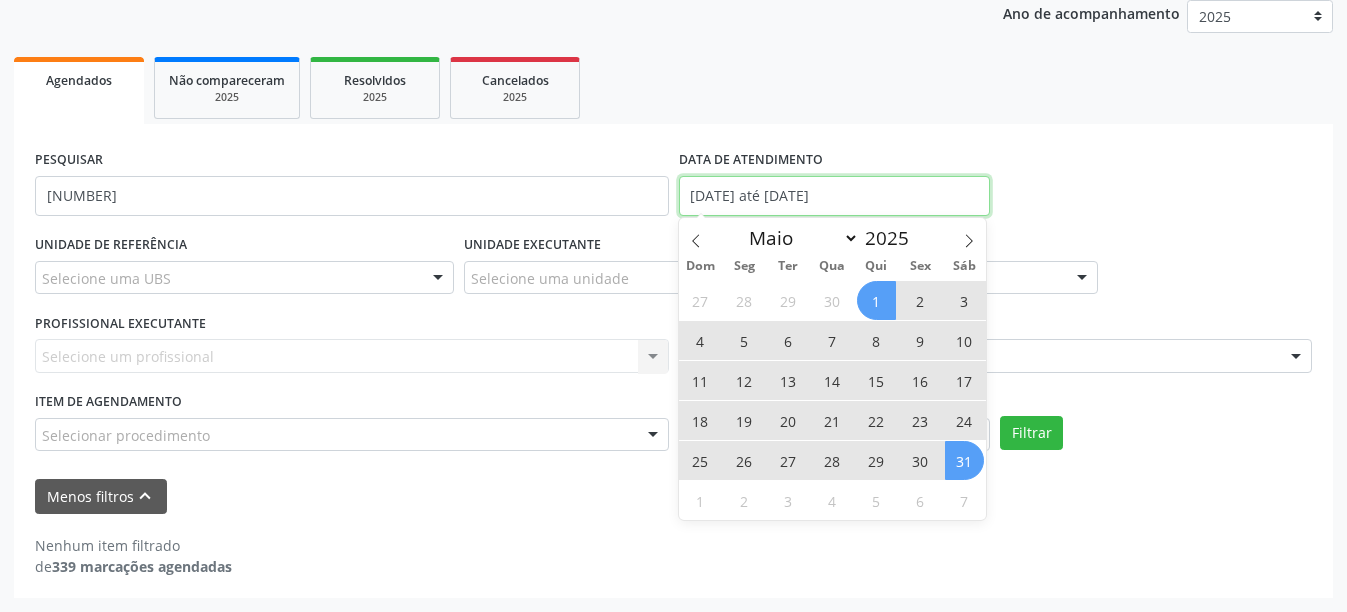 click on "[DATE] até [DATE]" at bounding box center [835, 196] 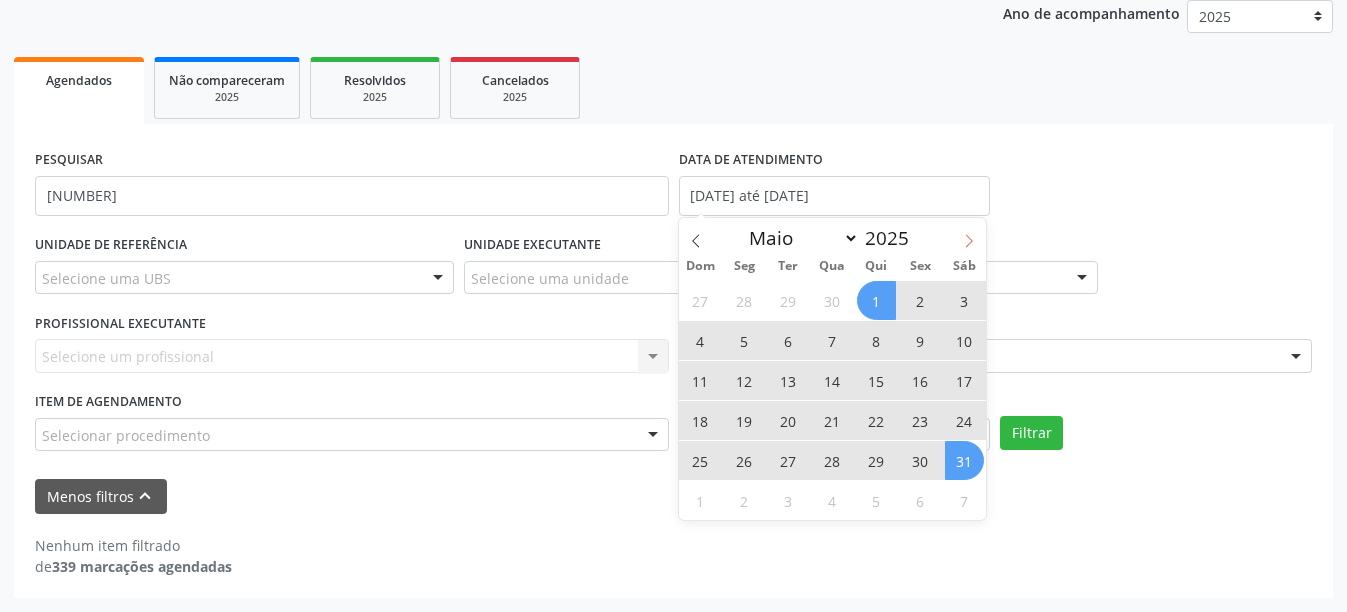 click 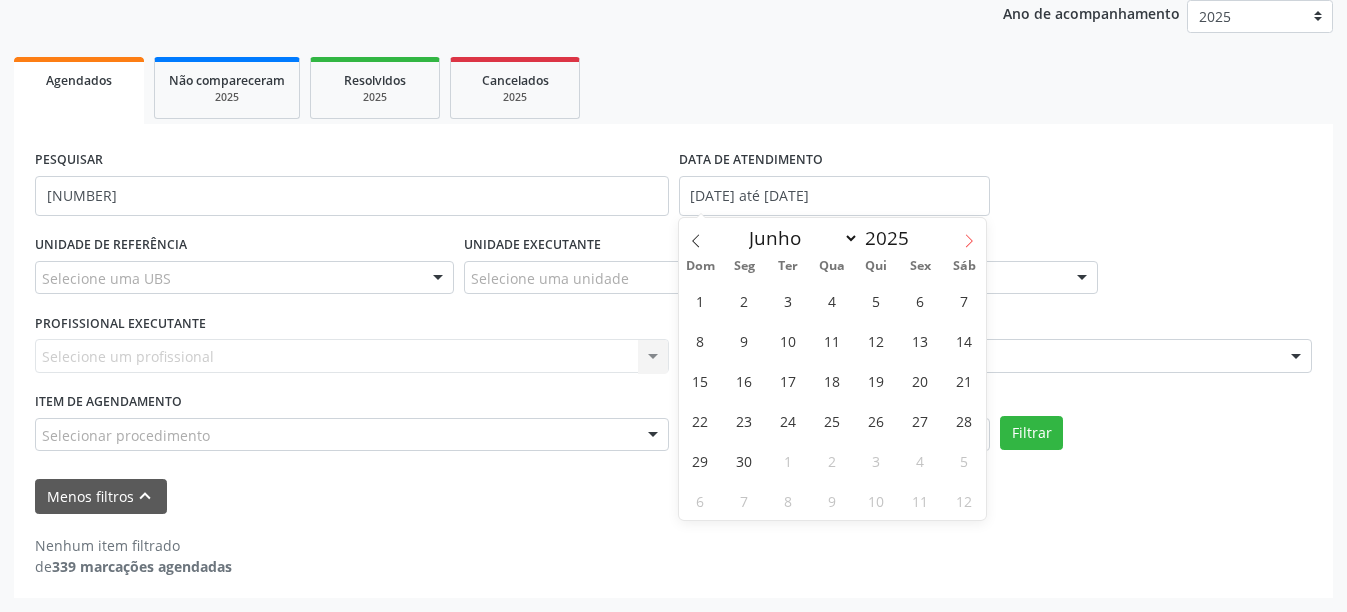 click 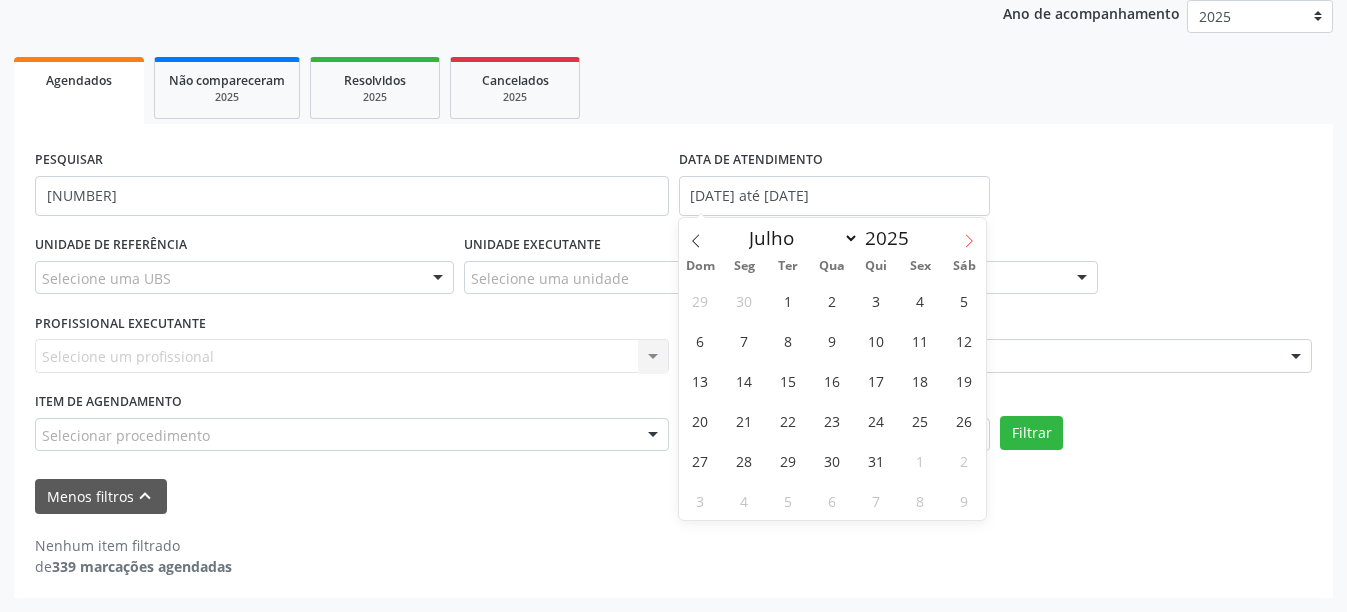 click 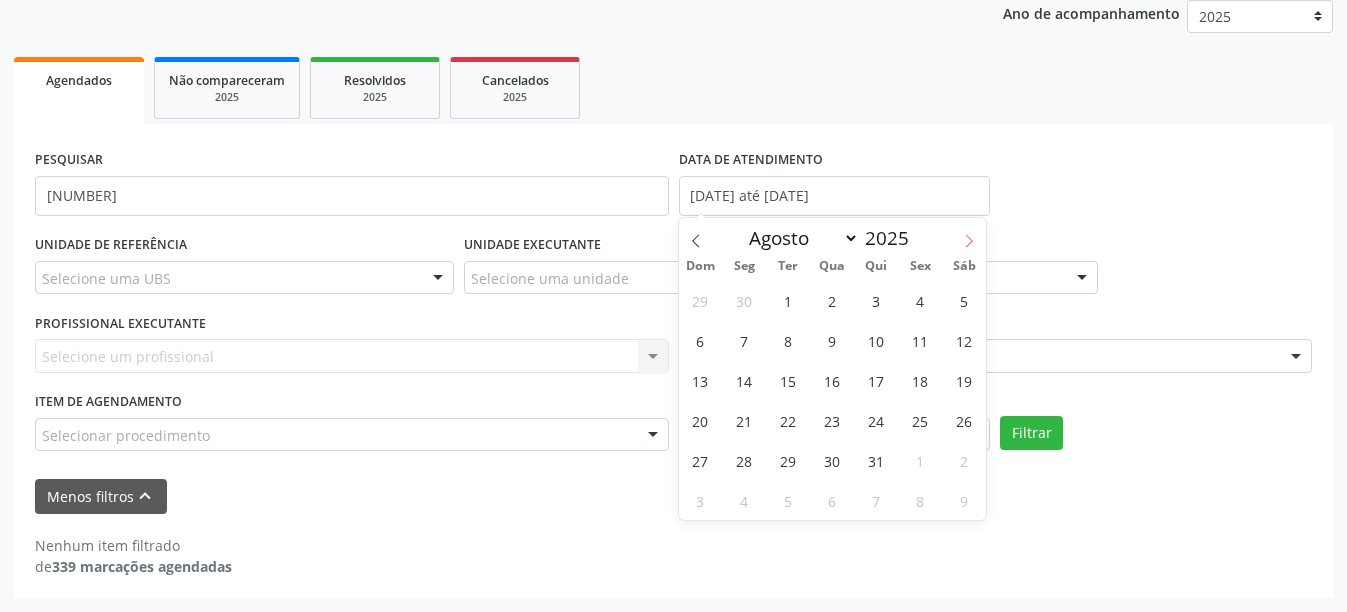 click 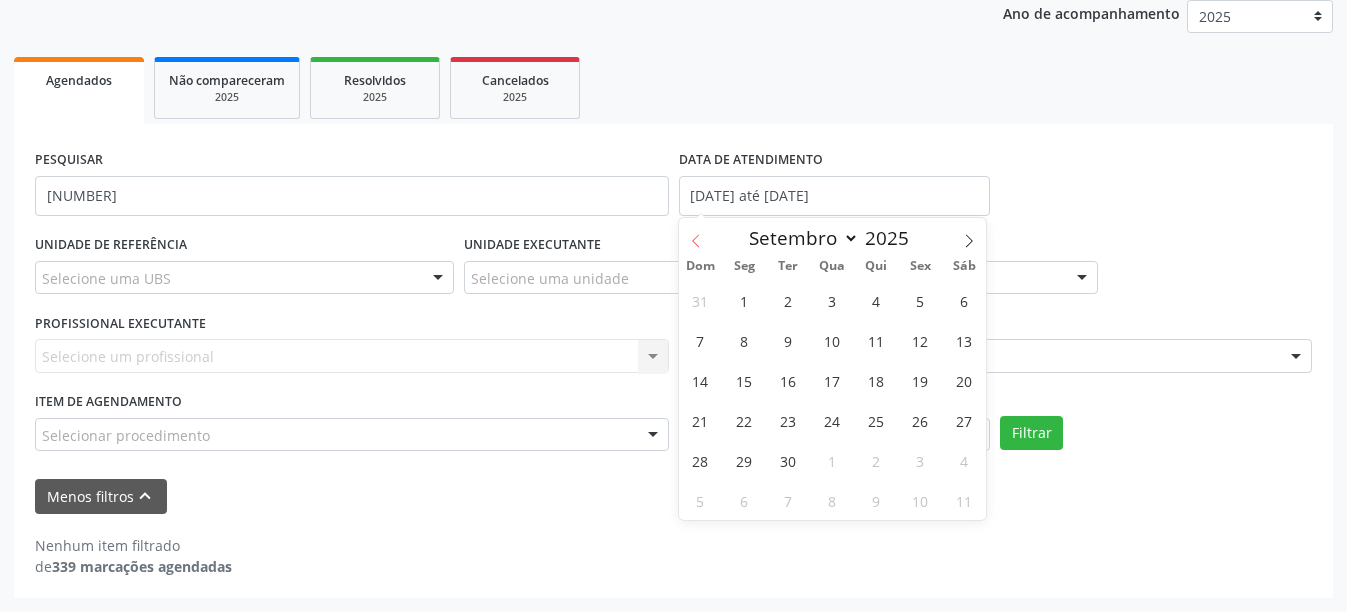 click 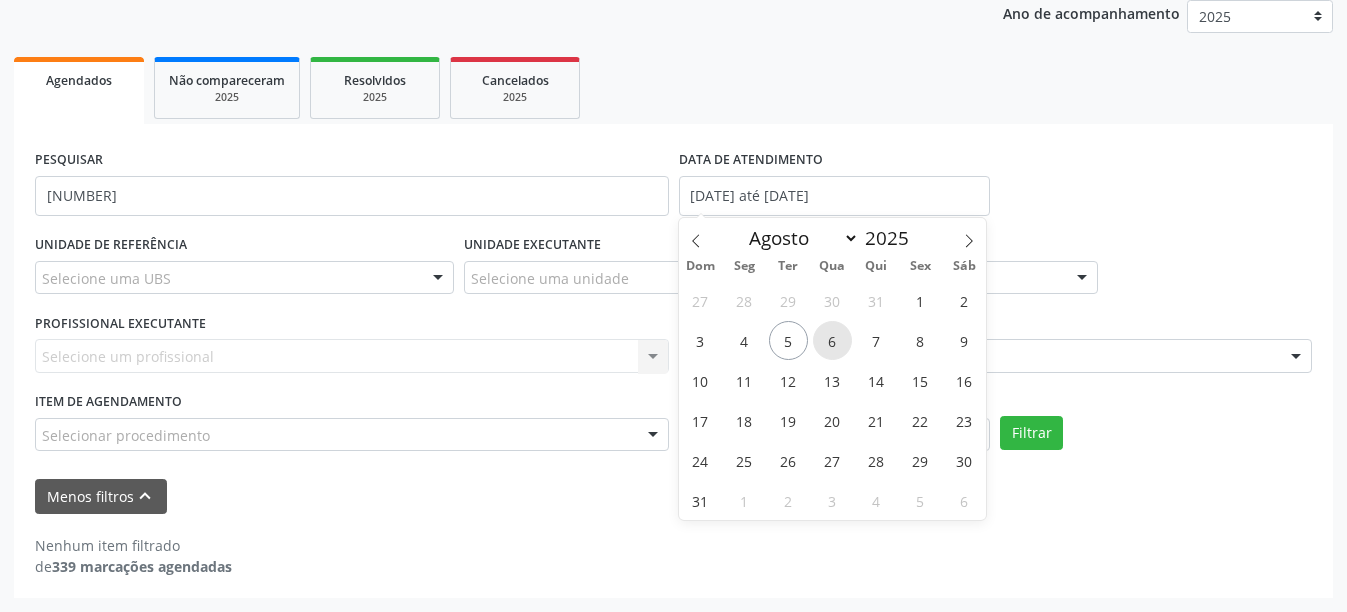 click on "6" at bounding box center [832, 340] 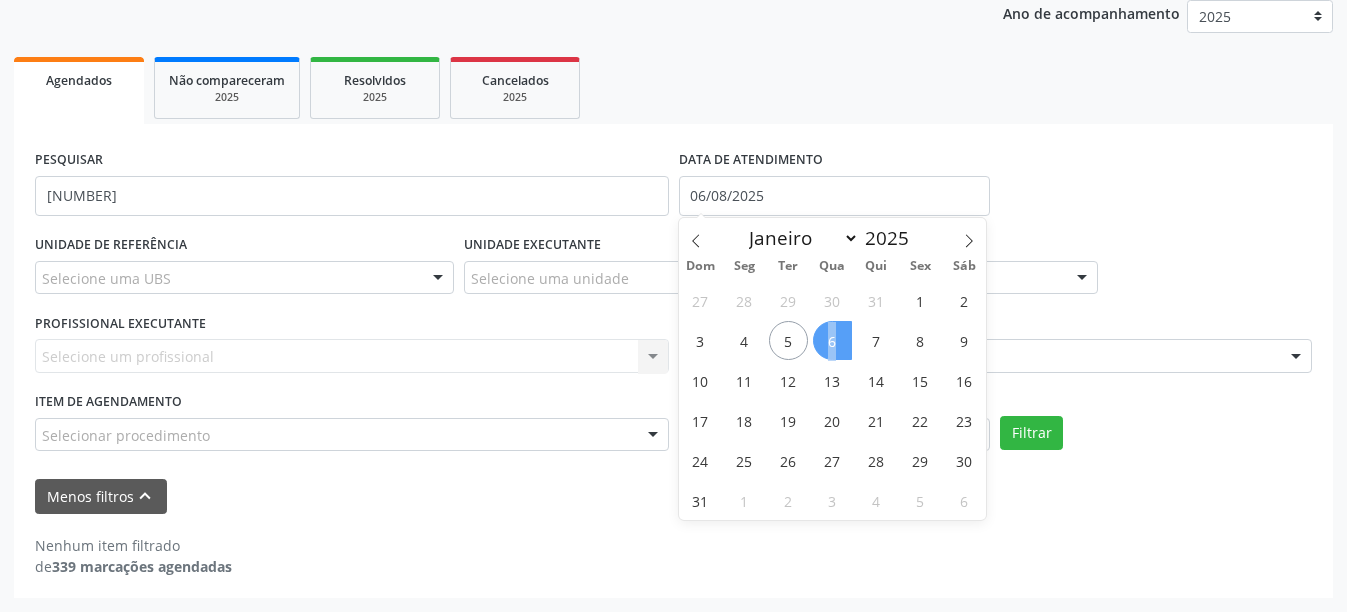 click on "6" at bounding box center [832, 340] 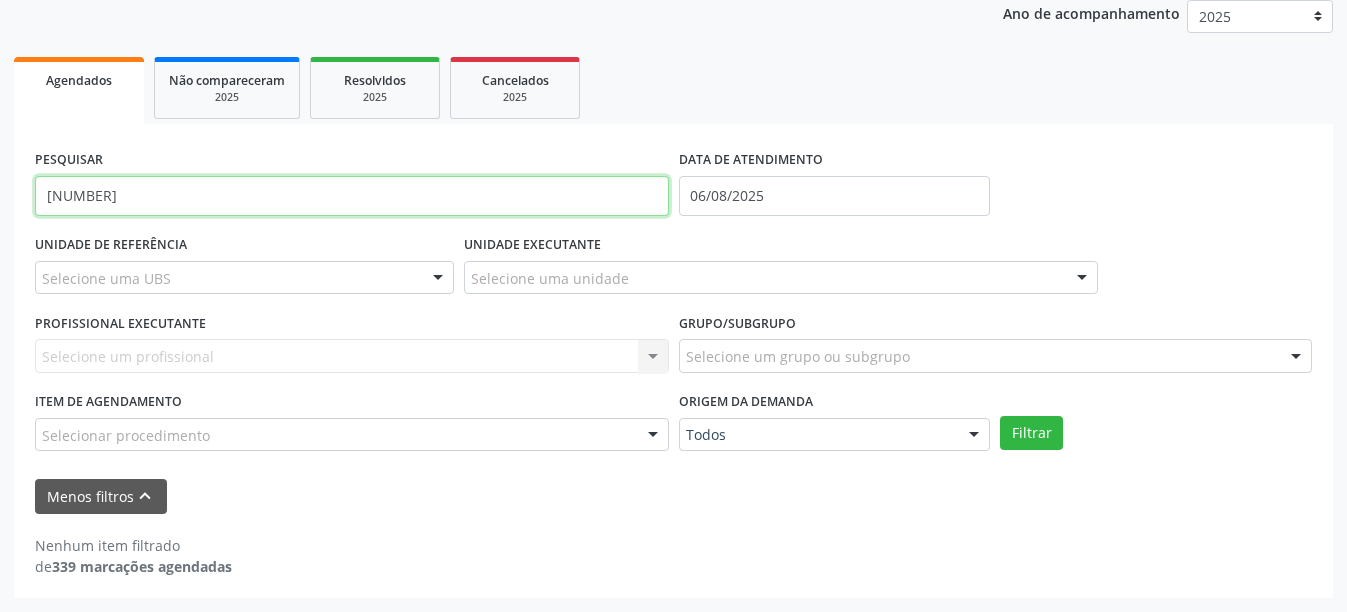 click on "[NUMBER]" at bounding box center [352, 196] 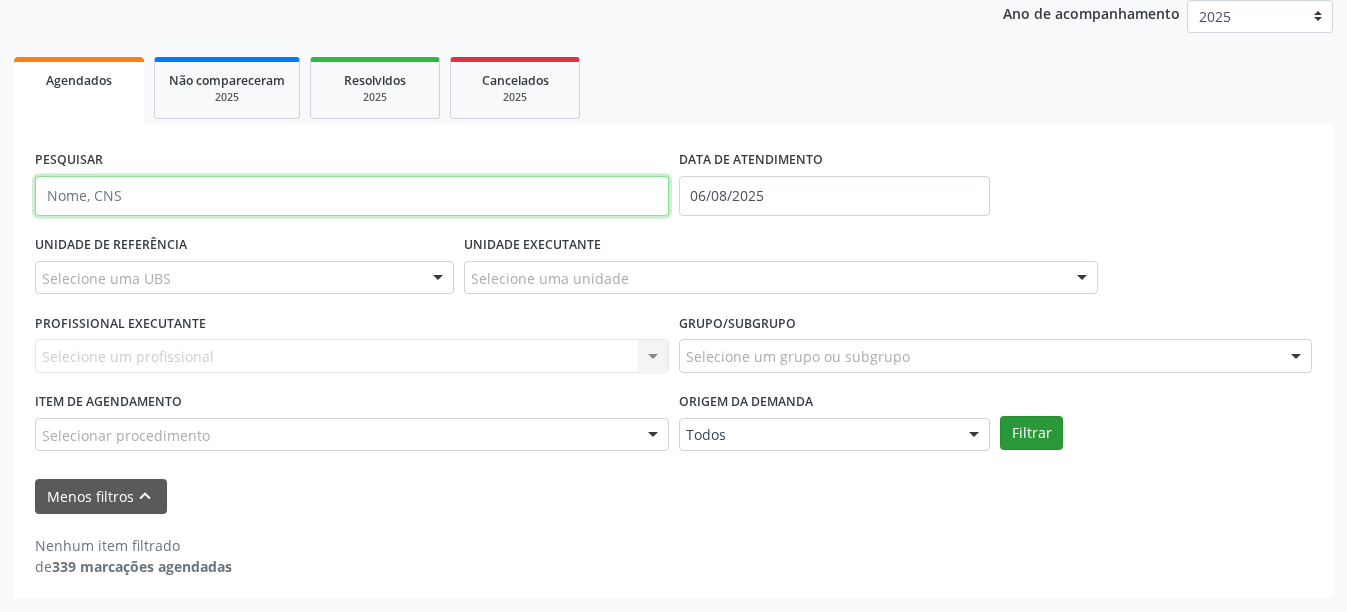 type 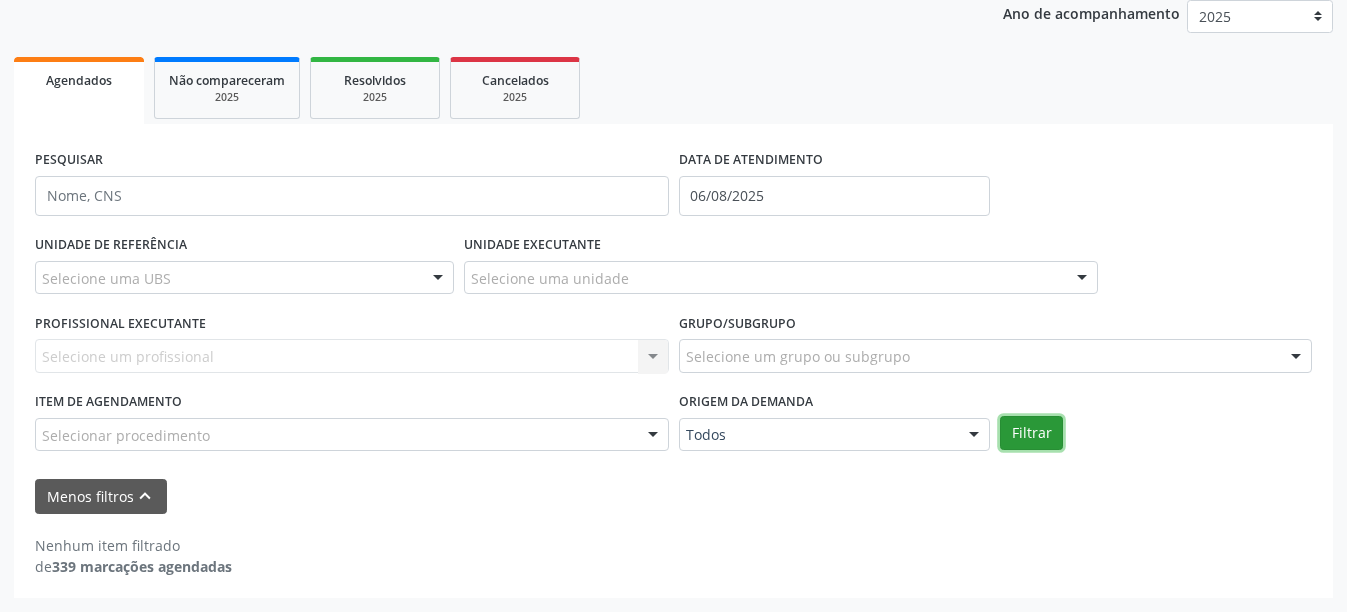 click on "Filtrar" at bounding box center (1031, 433) 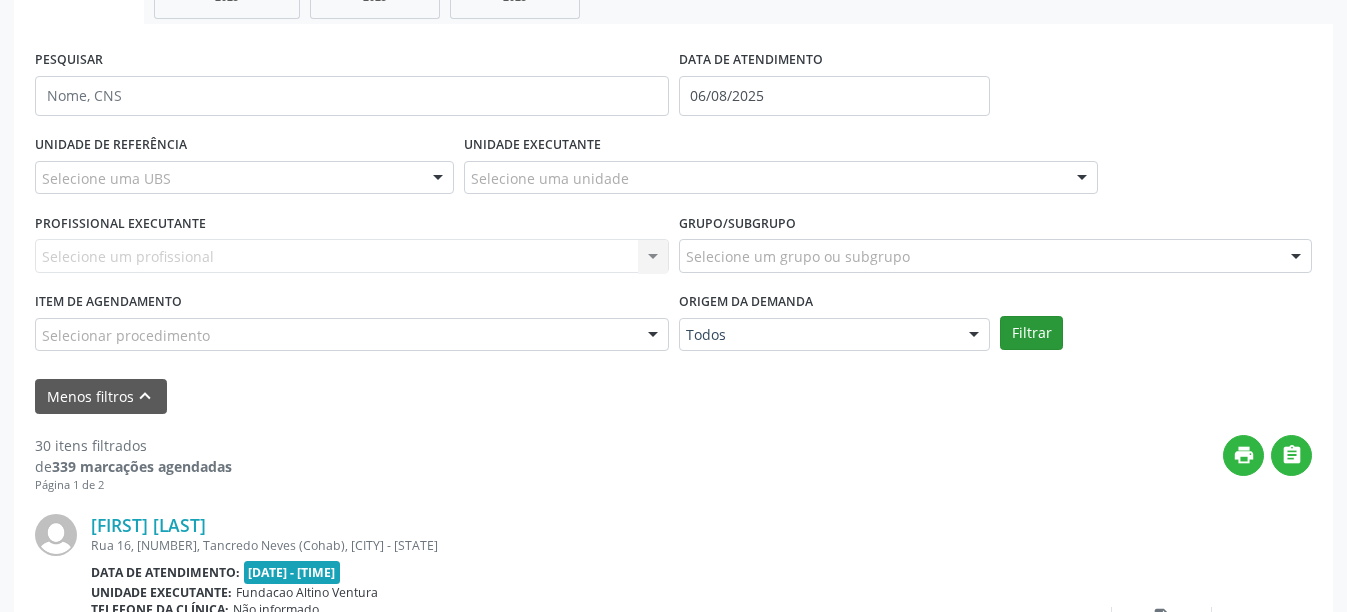 scroll, scrollTop: 642, scrollLeft: 0, axis: vertical 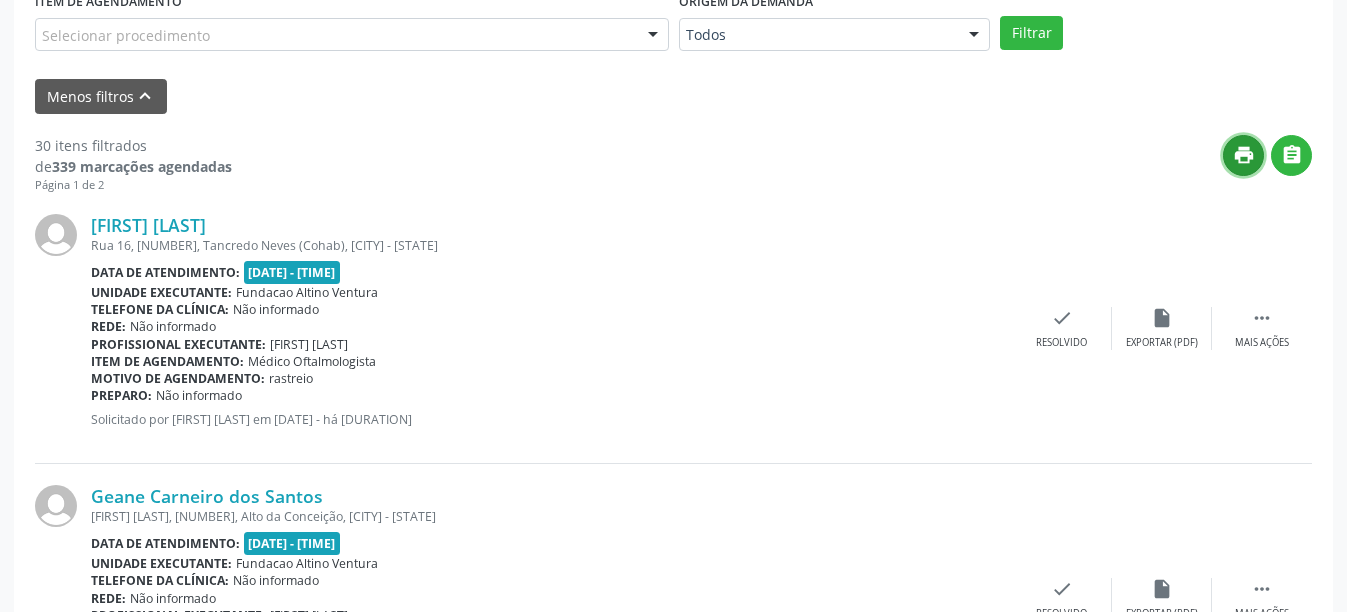 click on "print" at bounding box center [1243, 155] 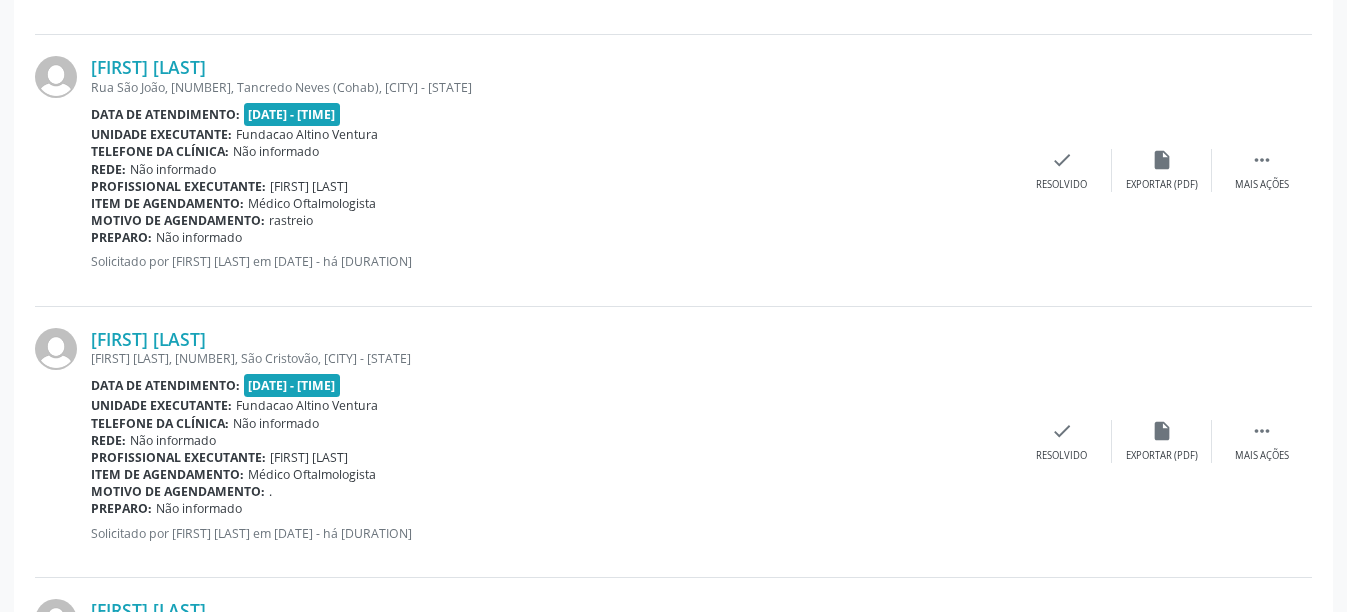 scroll, scrollTop: 1242, scrollLeft: 0, axis: vertical 